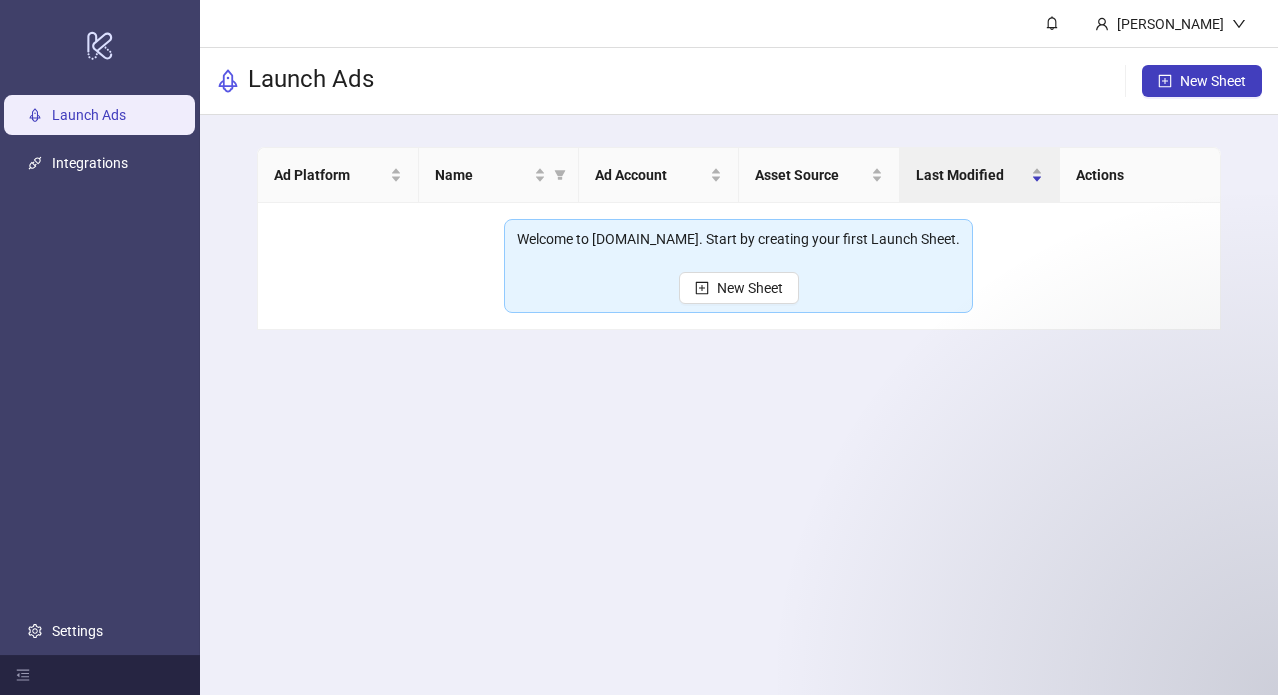 scroll, scrollTop: 0, scrollLeft: 0, axis: both 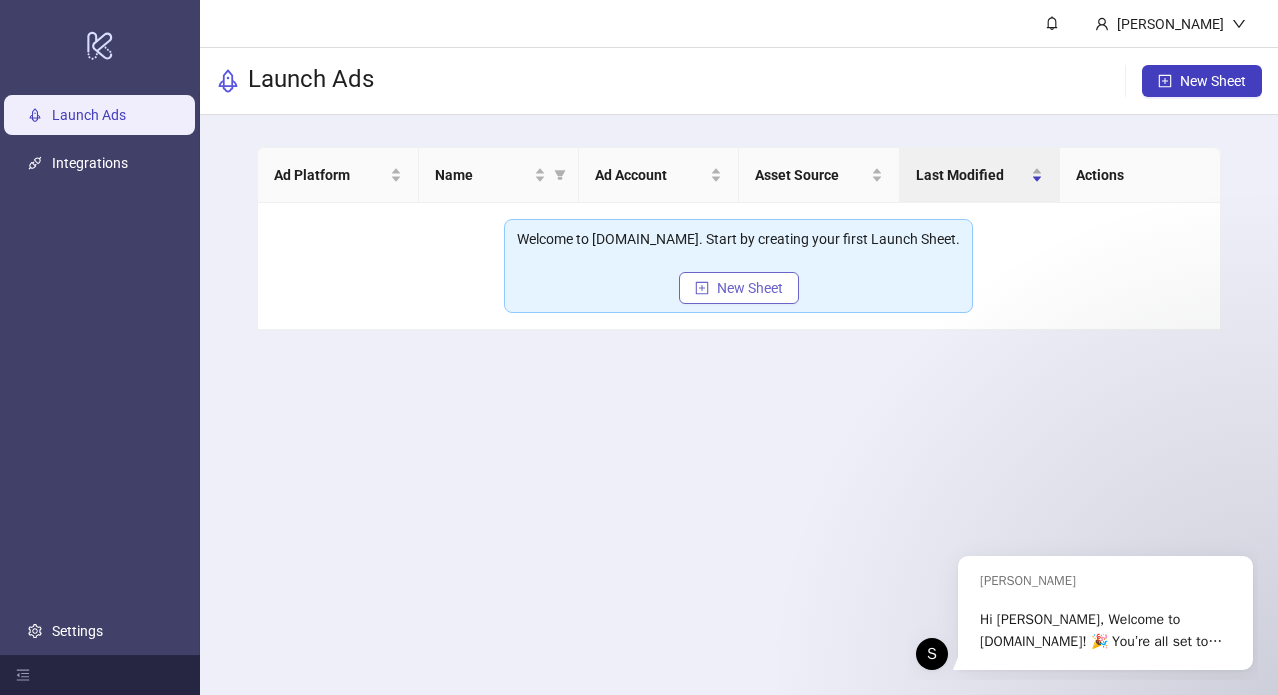 click on "New Sheet" at bounding box center [750, 288] 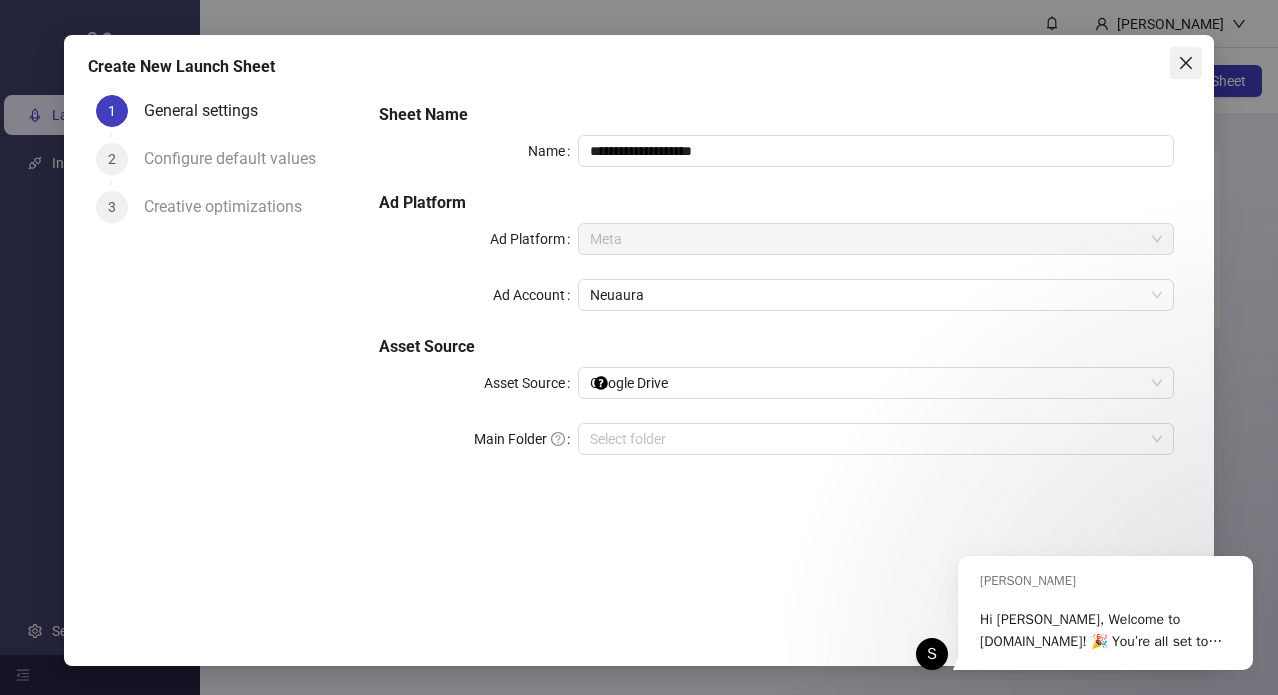click 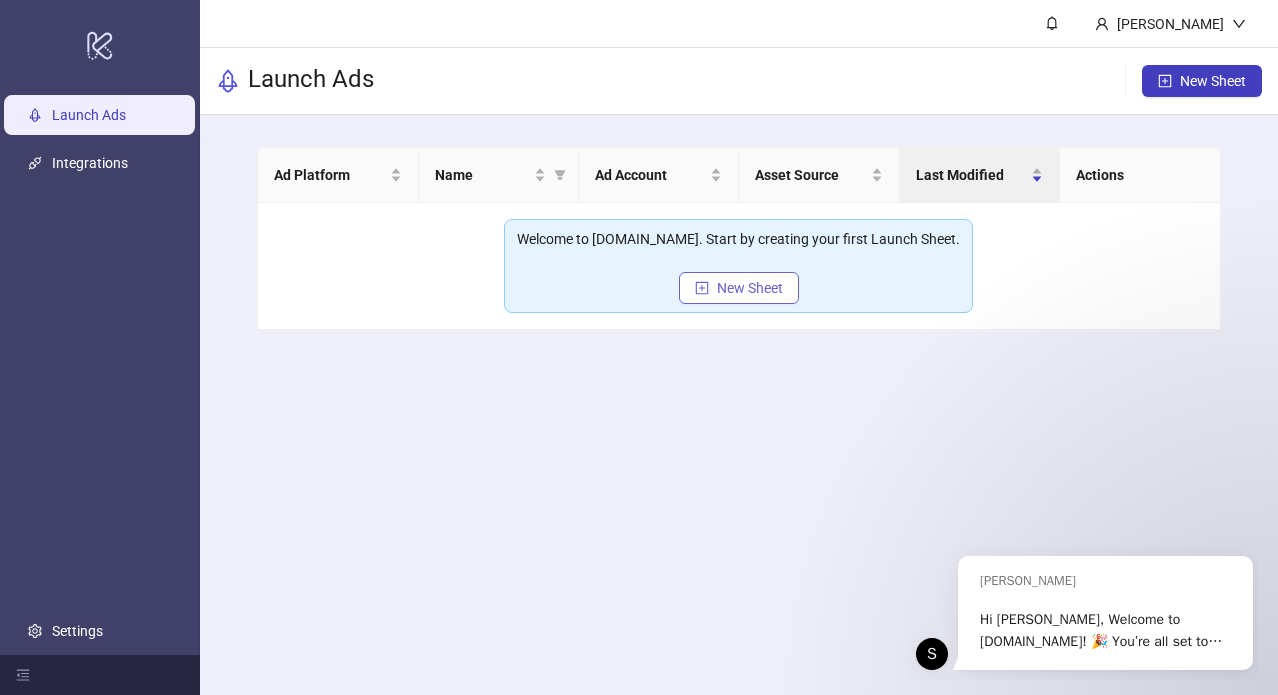 click on "New Sheet" at bounding box center (739, 288) 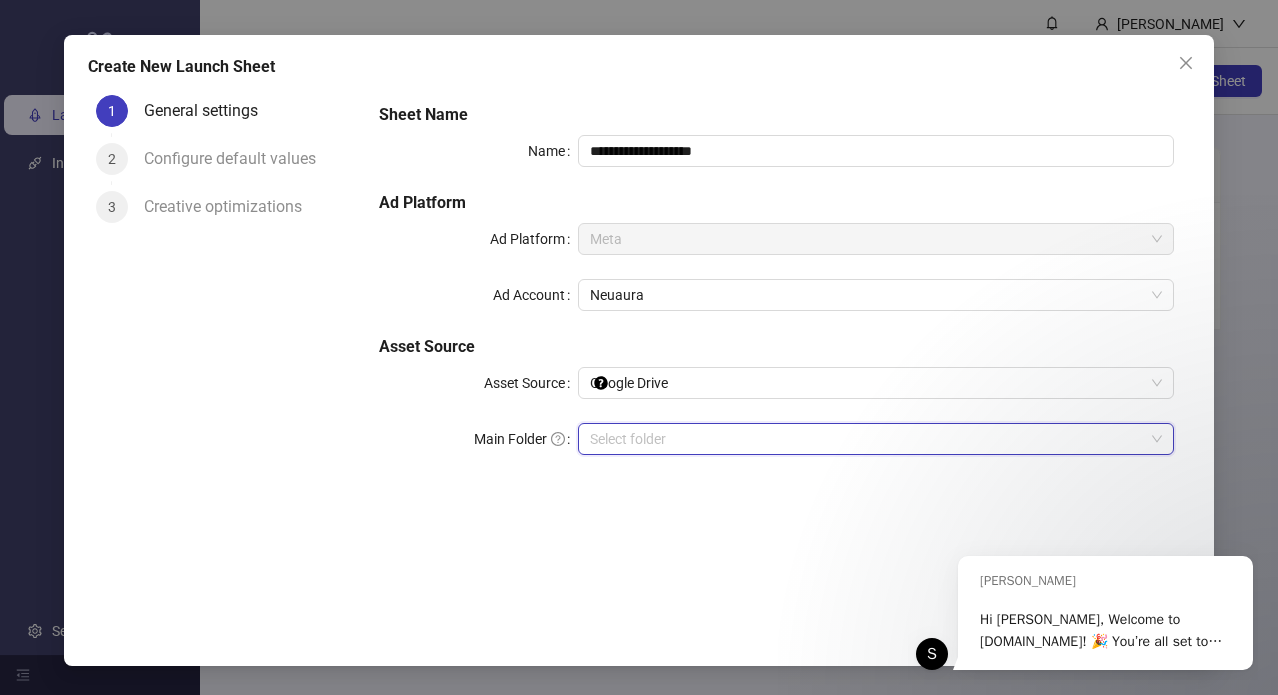 click on "Main Folder" at bounding box center (867, 439) 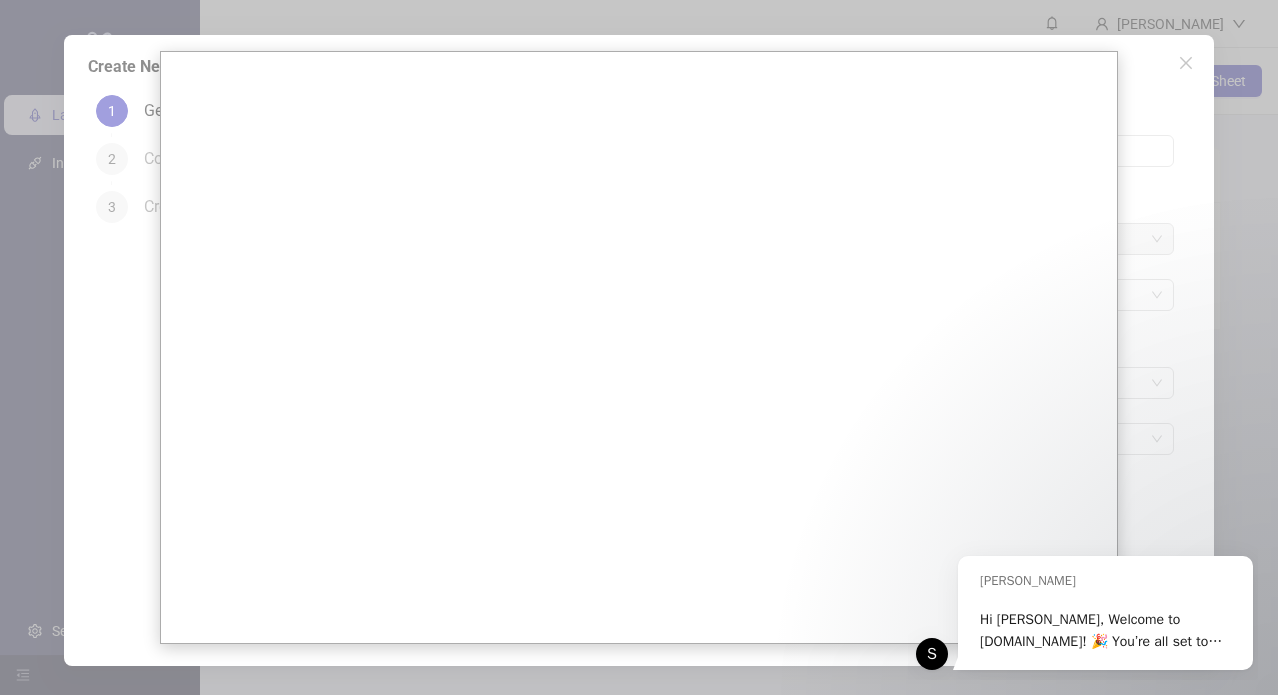 click at bounding box center (639, 347) 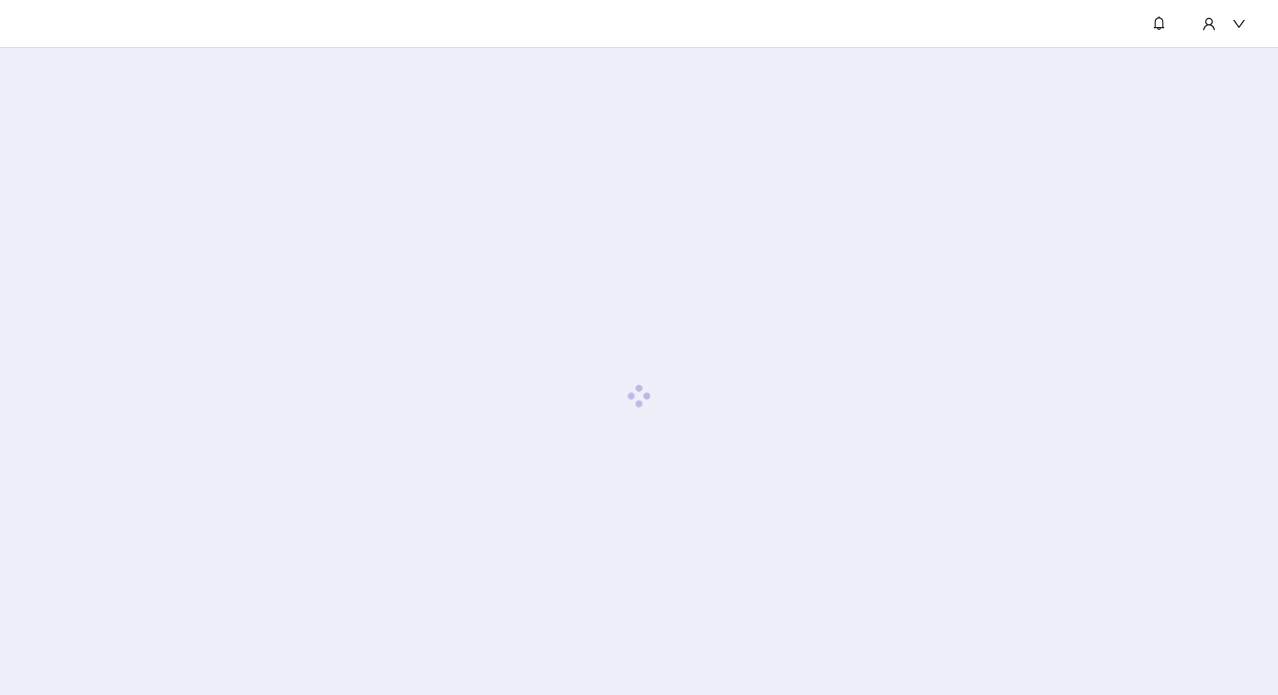 scroll, scrollTop: 0, scrollLeft: 0, axis: both 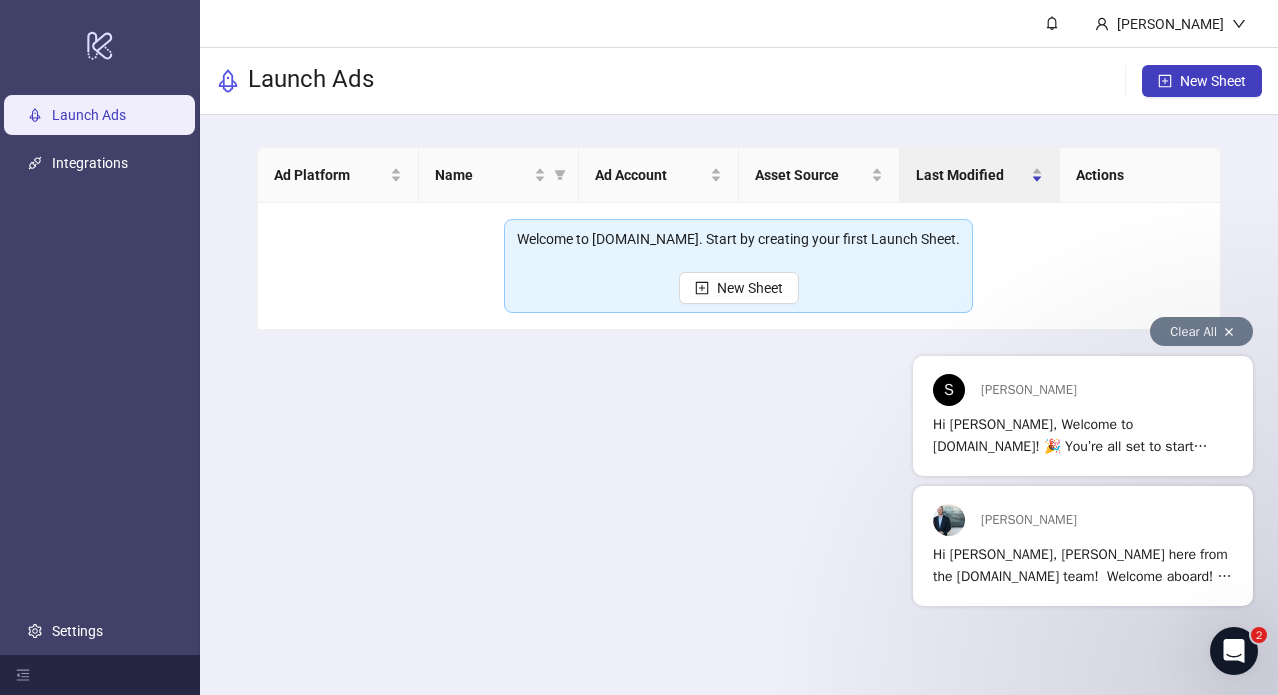 click on "Clear All" at bounding box center [1201, 331] 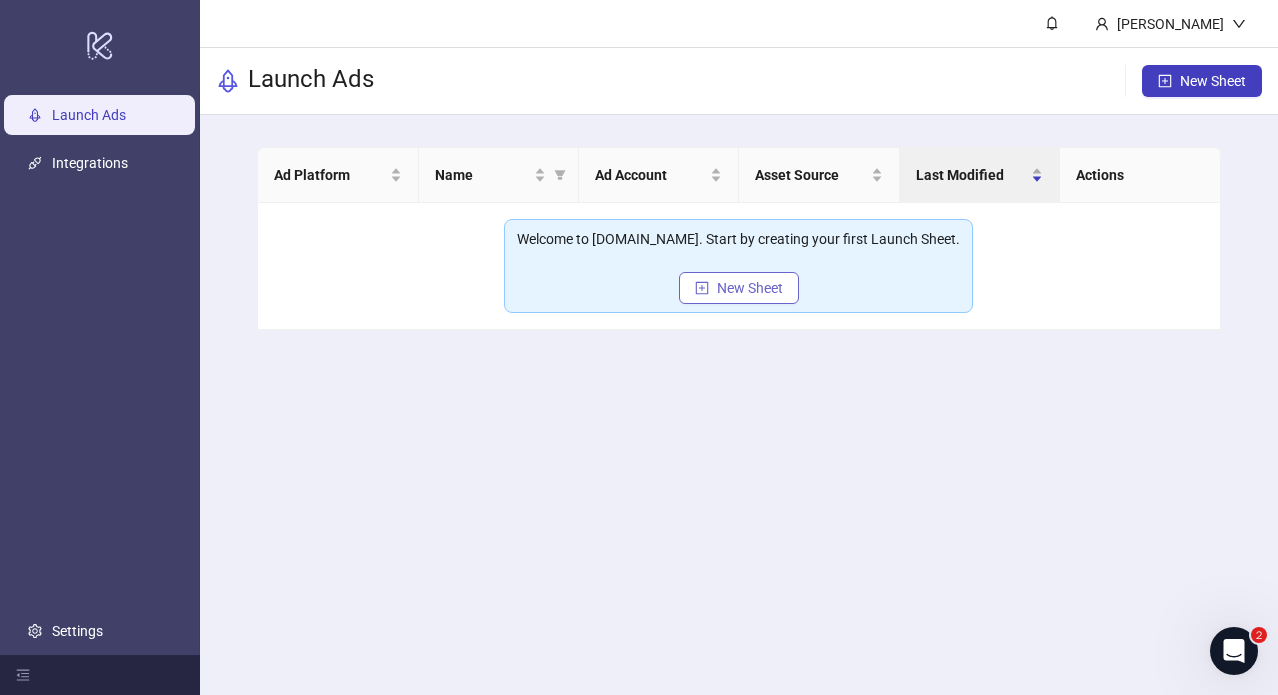 click on "New Sheet" at bounding box center [739, 288] 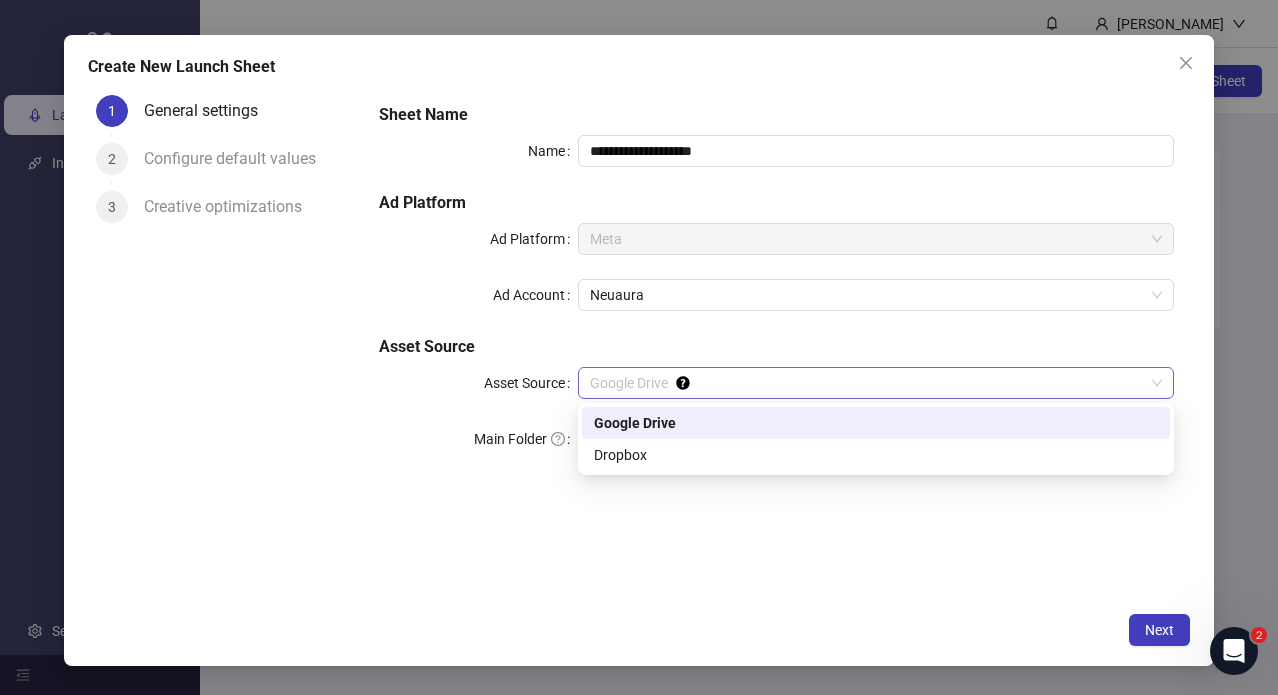 click on "Google Drive" at bounding box center (876, 383) 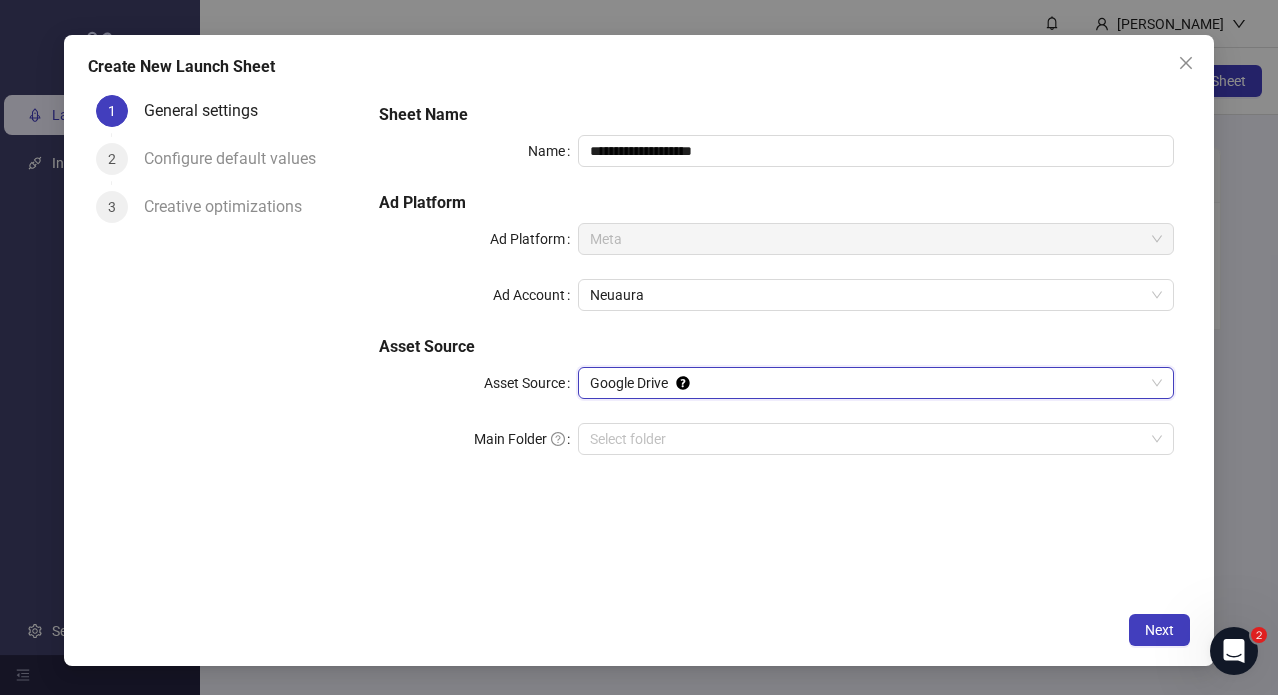 click on "Google Drive" at bounding box center (876, 383) 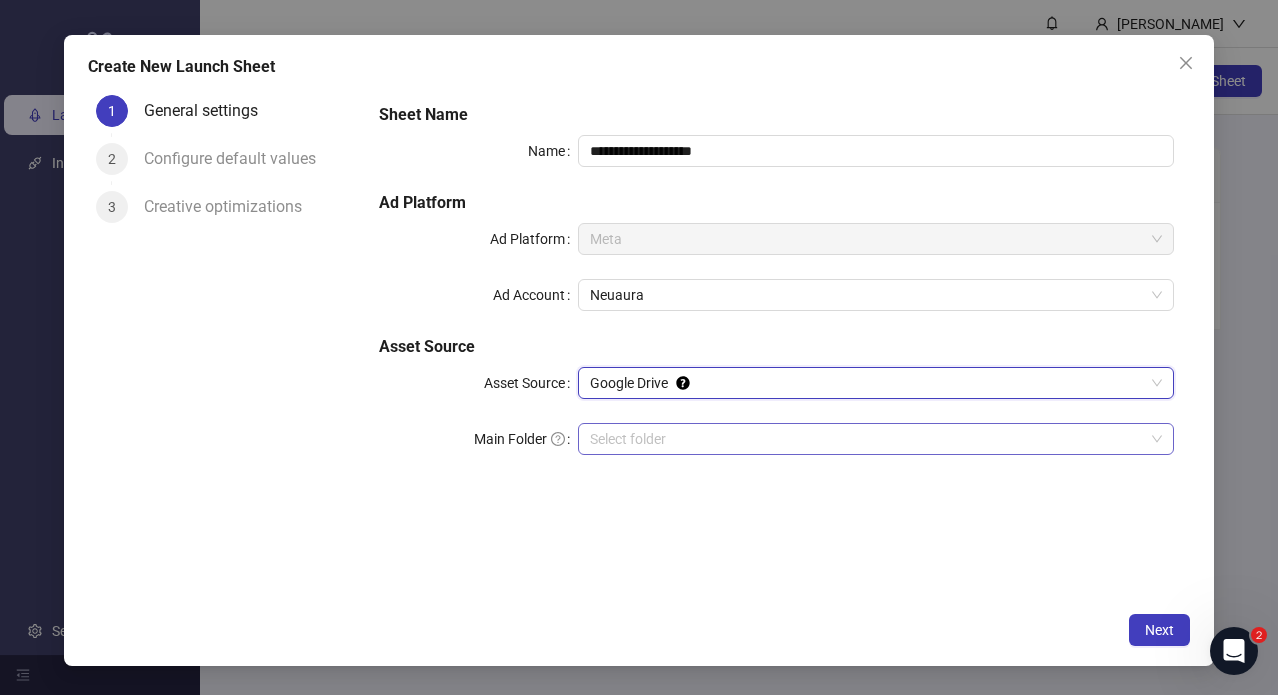 click on "Main Folder" at bounding box center (867, 439) 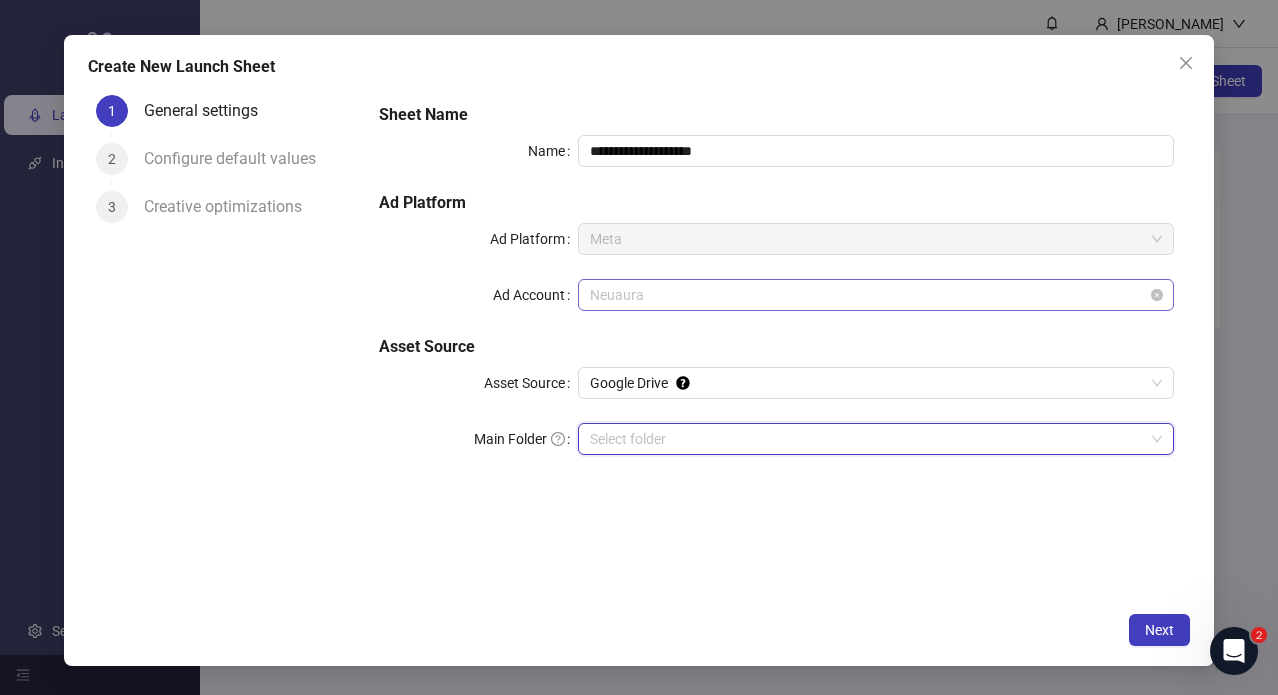 click on "Neuaura" at bounding box center [876, 295] 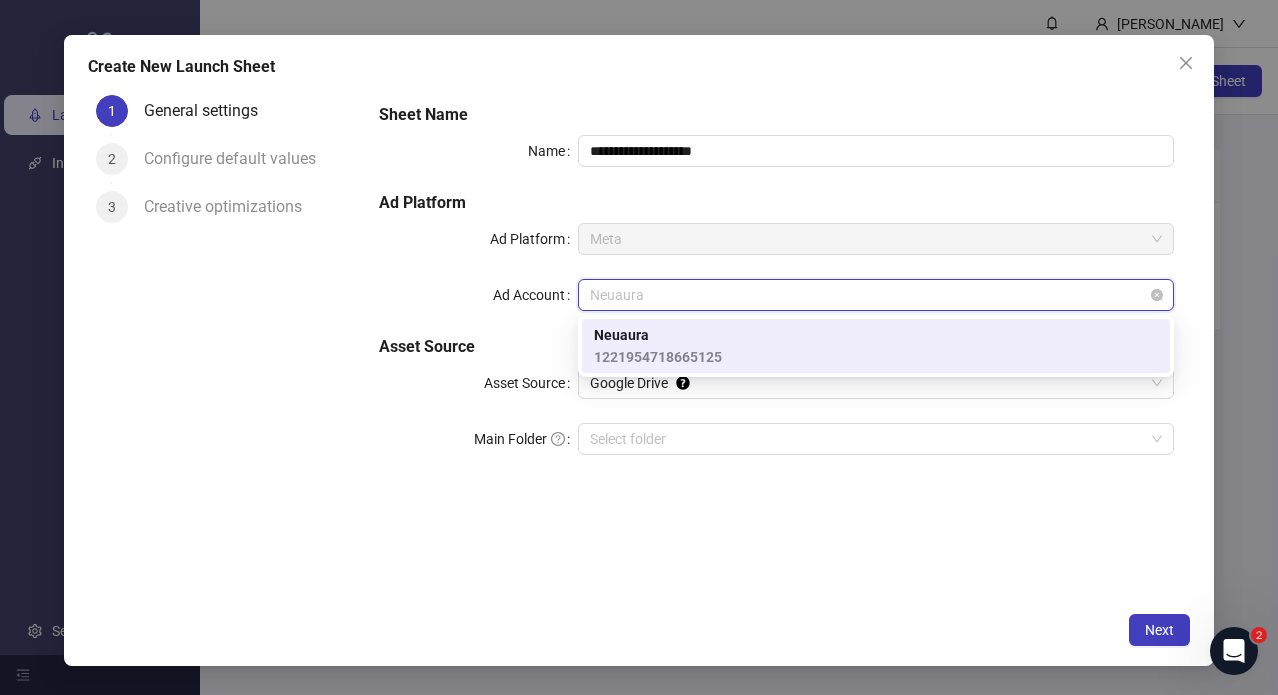 click on "Neuaura" at bounding box center (876, 295) 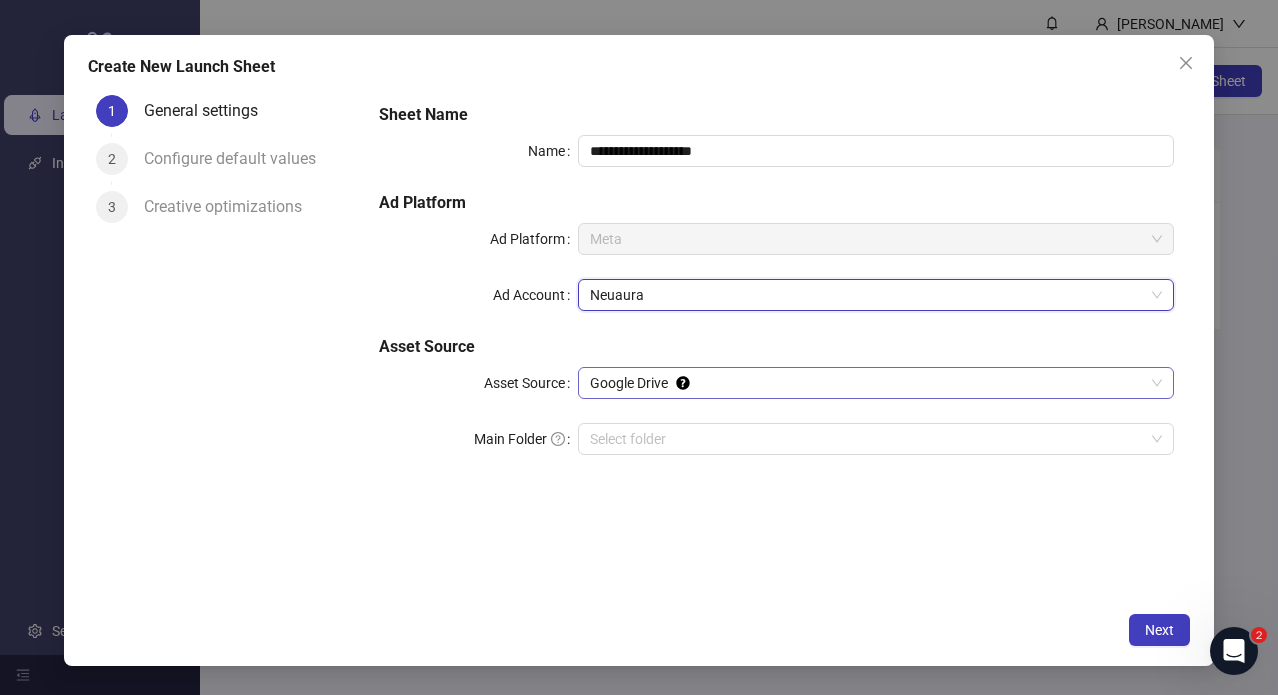 click on "Google Drive" at bounding box center [876, 383] 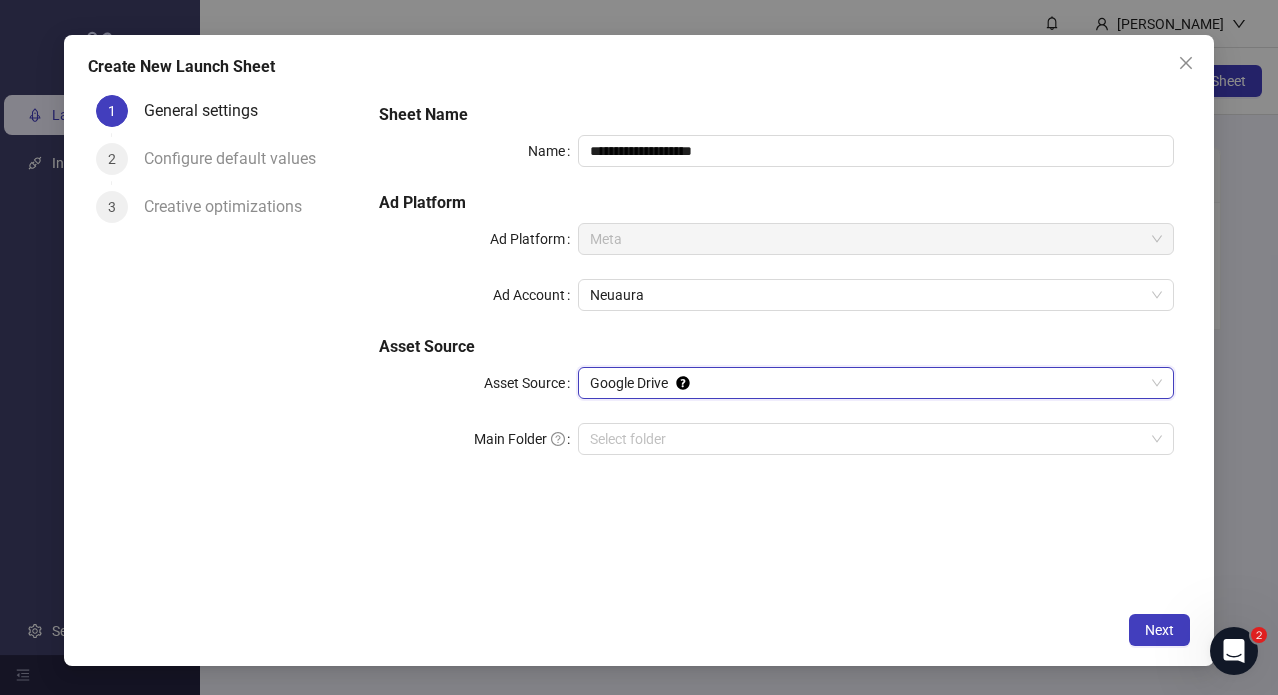 click on "Google Drive" at bounding box center (876, 383) 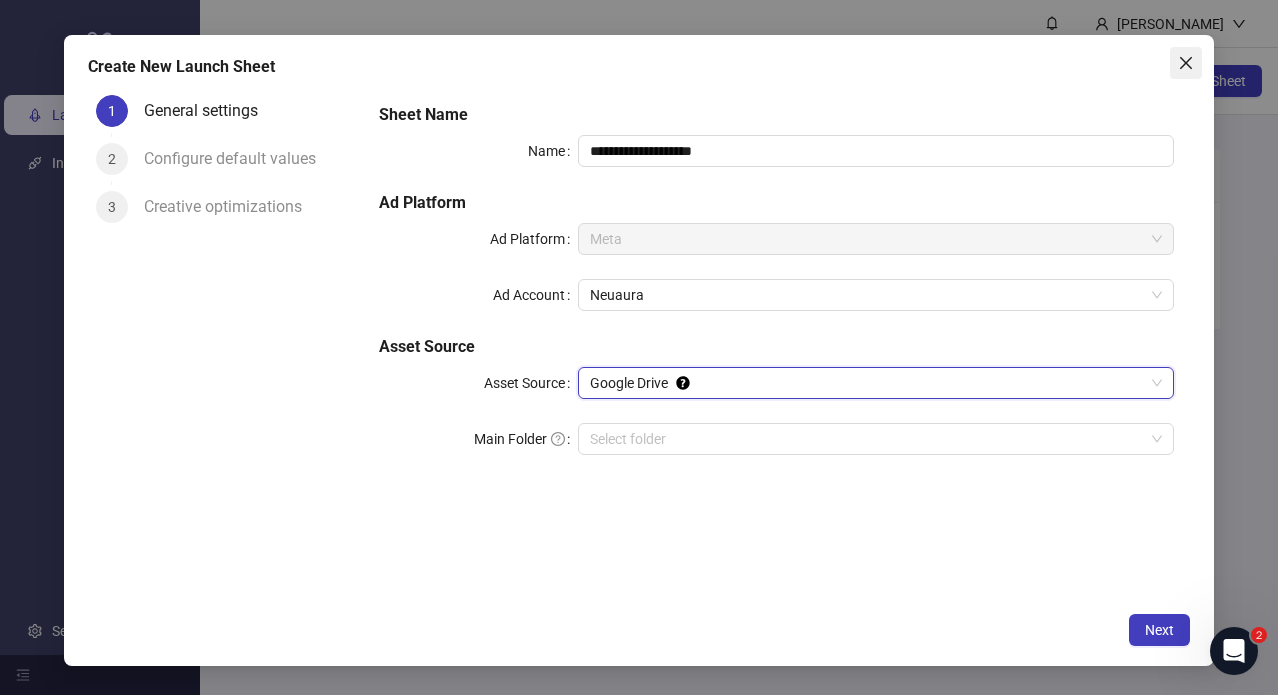 click 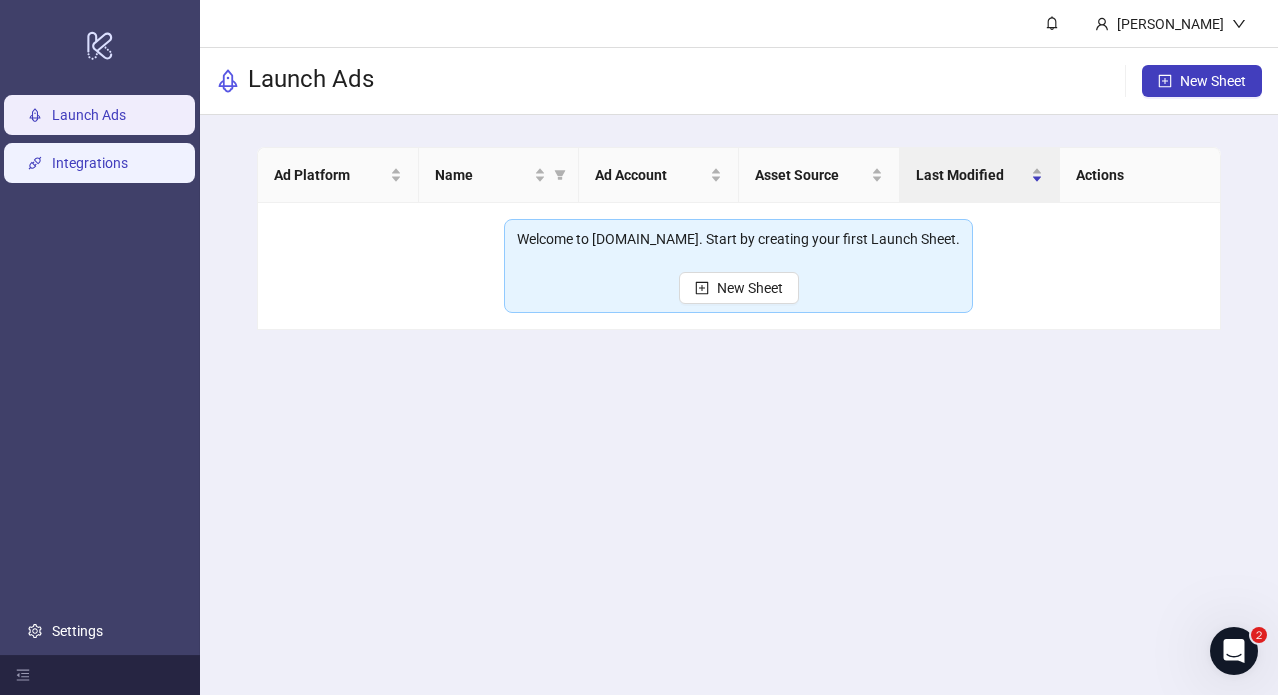 click on "Integrations" at bounding box center [90, 163] 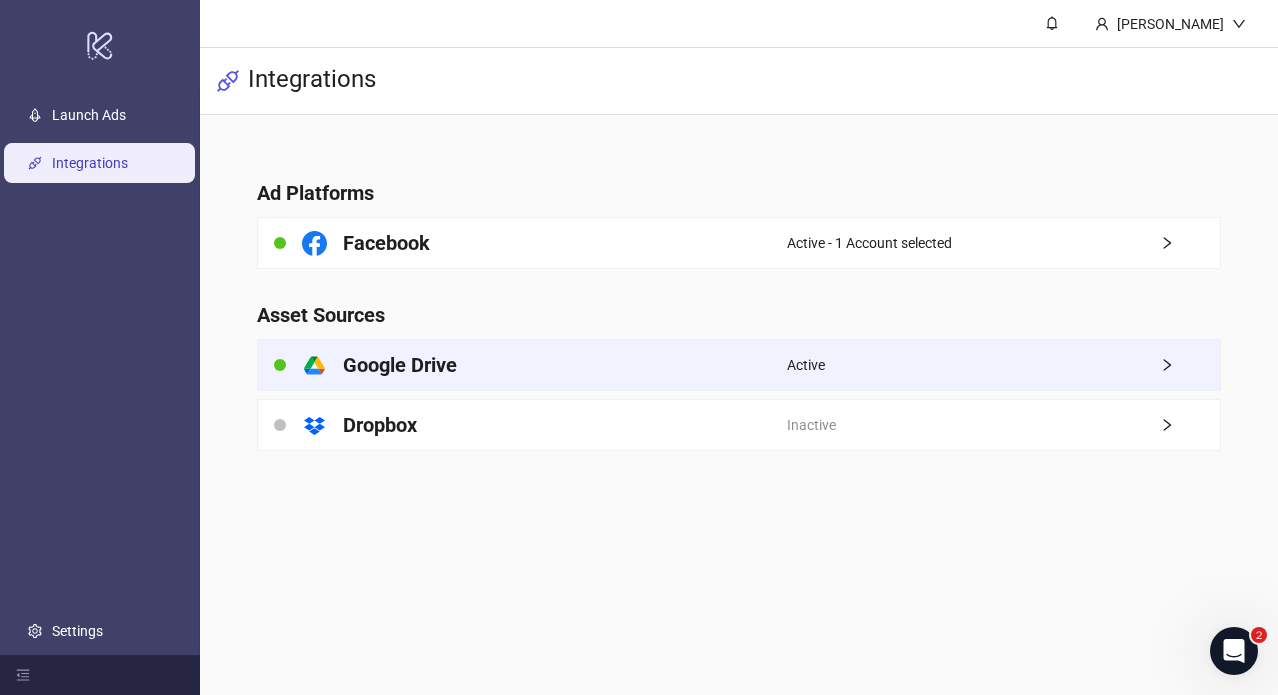 click on "platform/google_drive Google Drive" at bounding box center [522, 365] 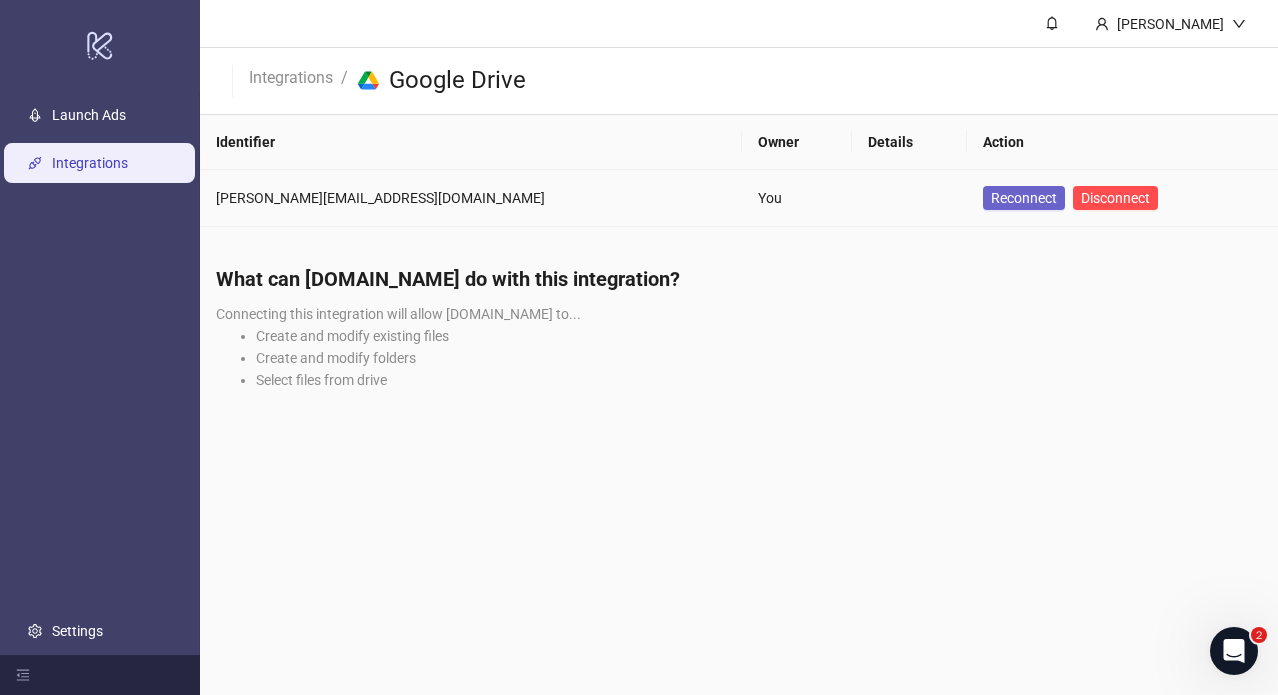 click on "Reconnect" at bounding box center [1024, 198] 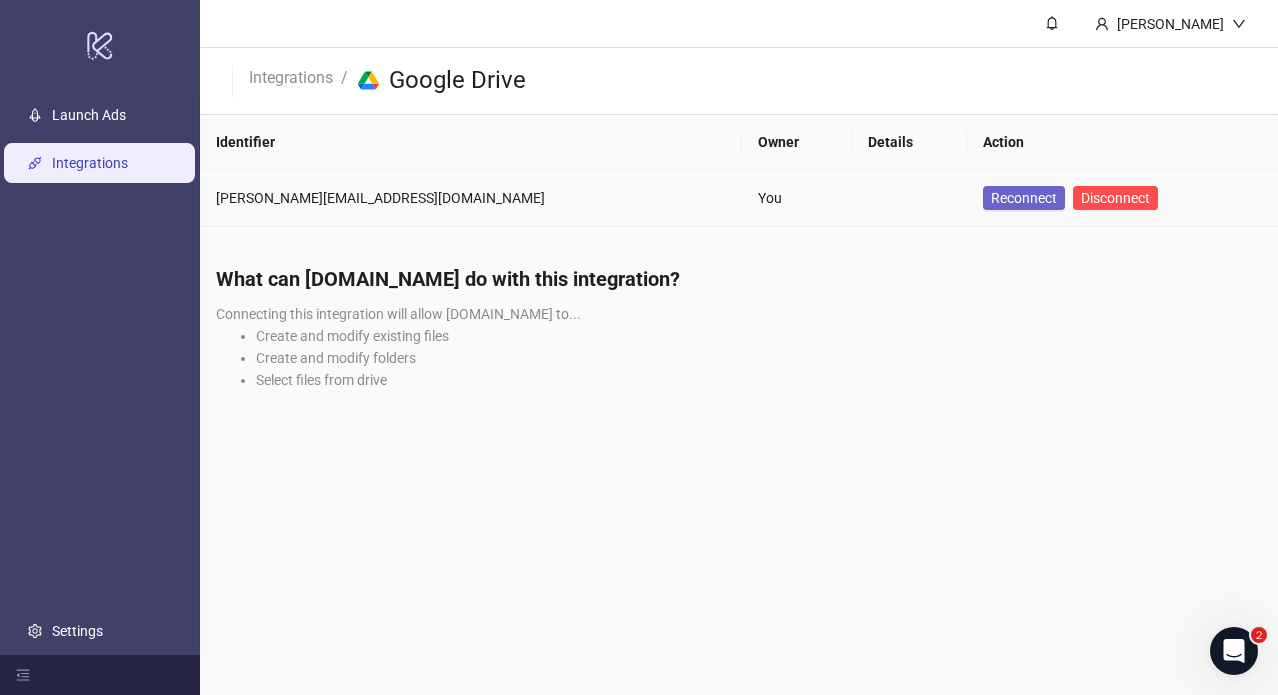 click on "Reconnect" at bounding box center [1024, 198] 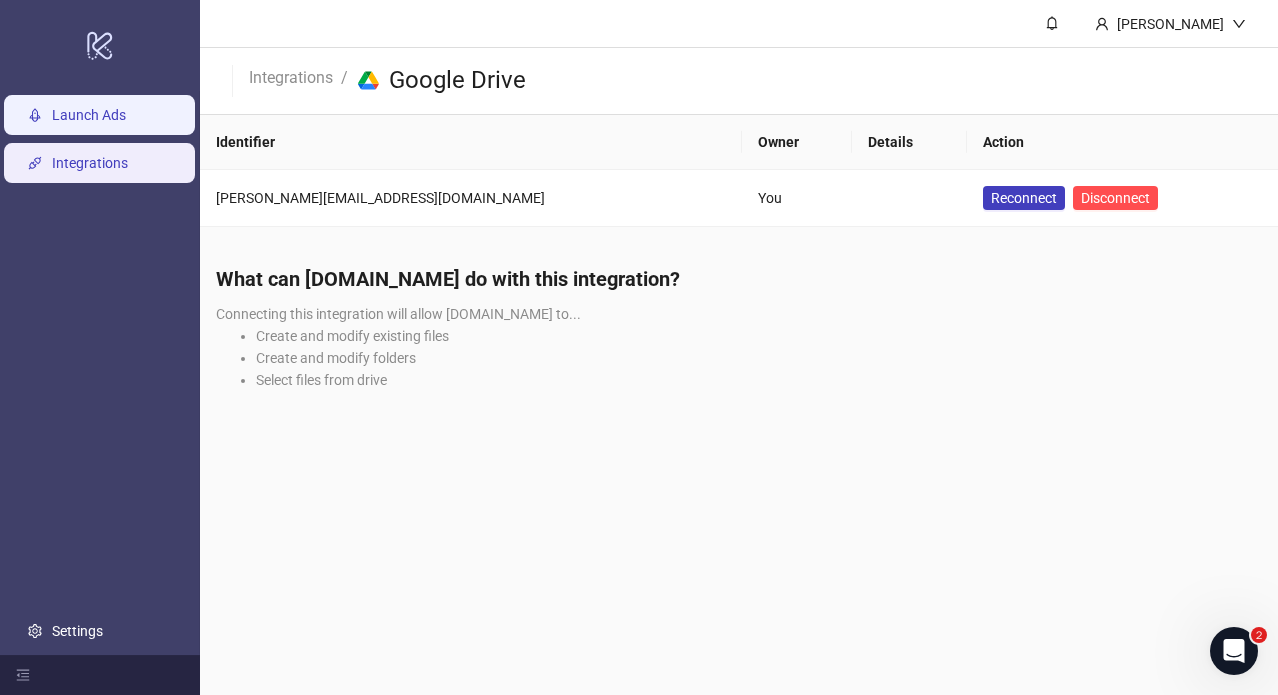 click on "Launch Ads" at bounding box center [89, 115] 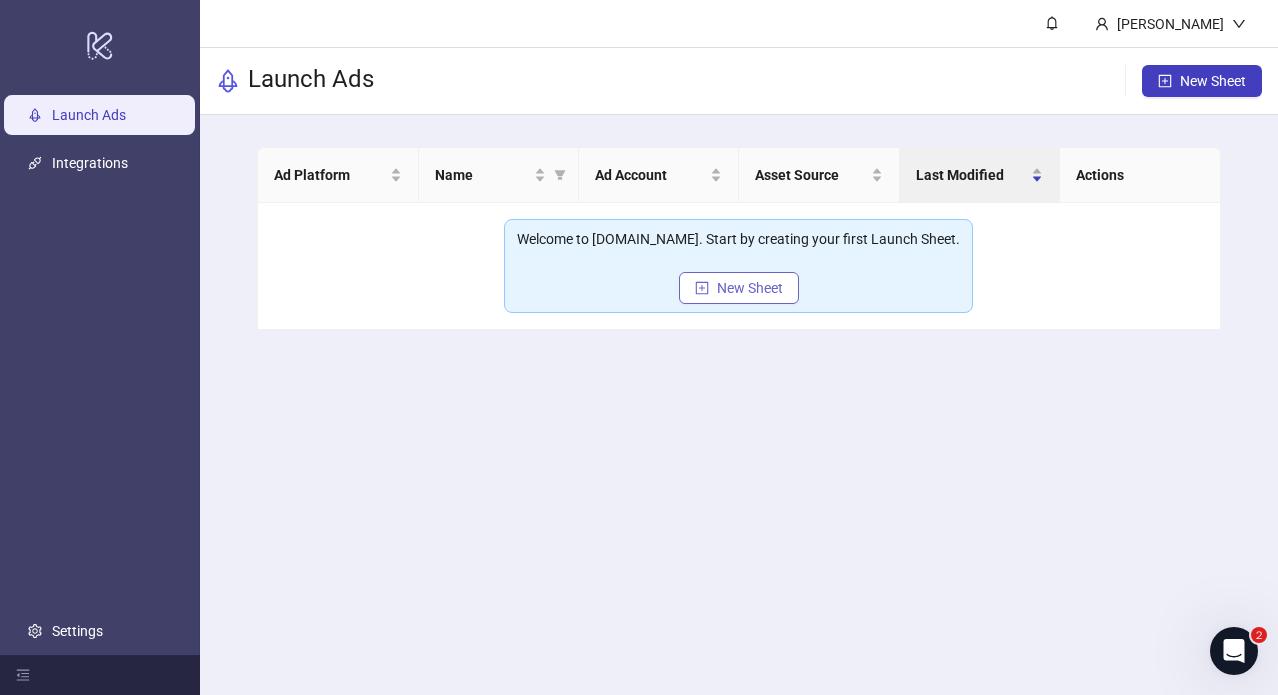 click on "New Sheet" at bounding box center (750, 288) 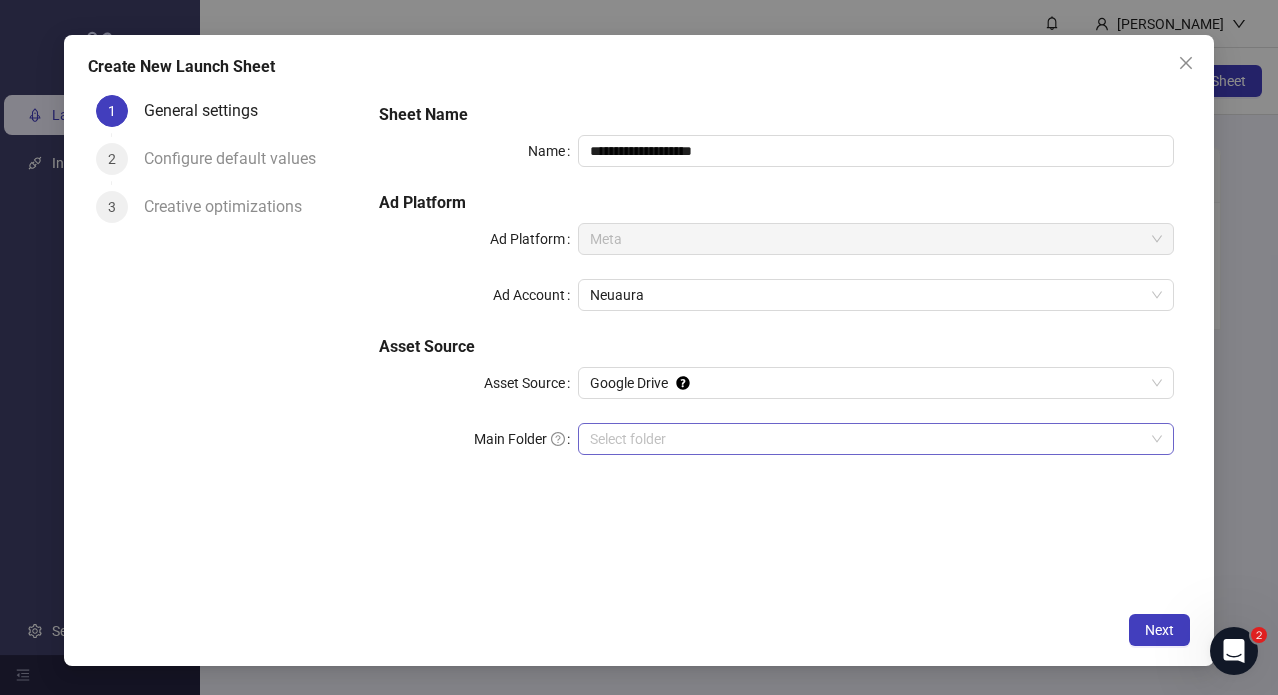 click on "Main Folder" at bounding box center [867, 439] 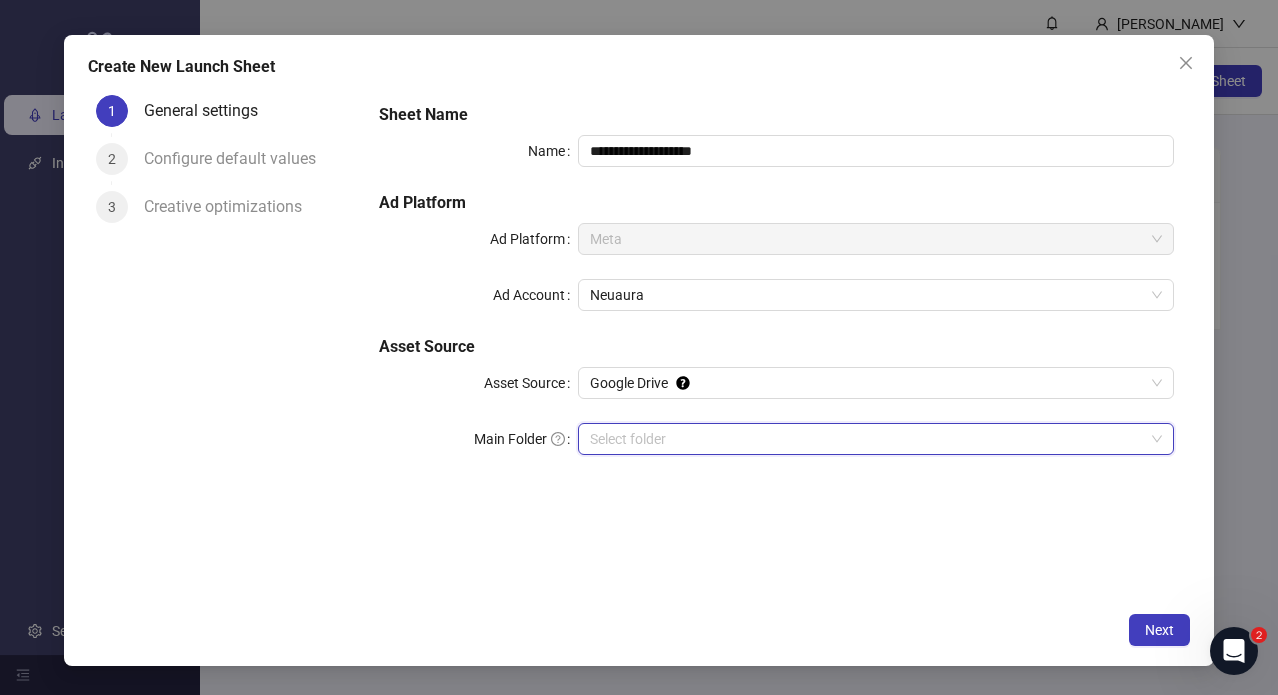 click on "Main Folder" at bounding box center [867, 439] 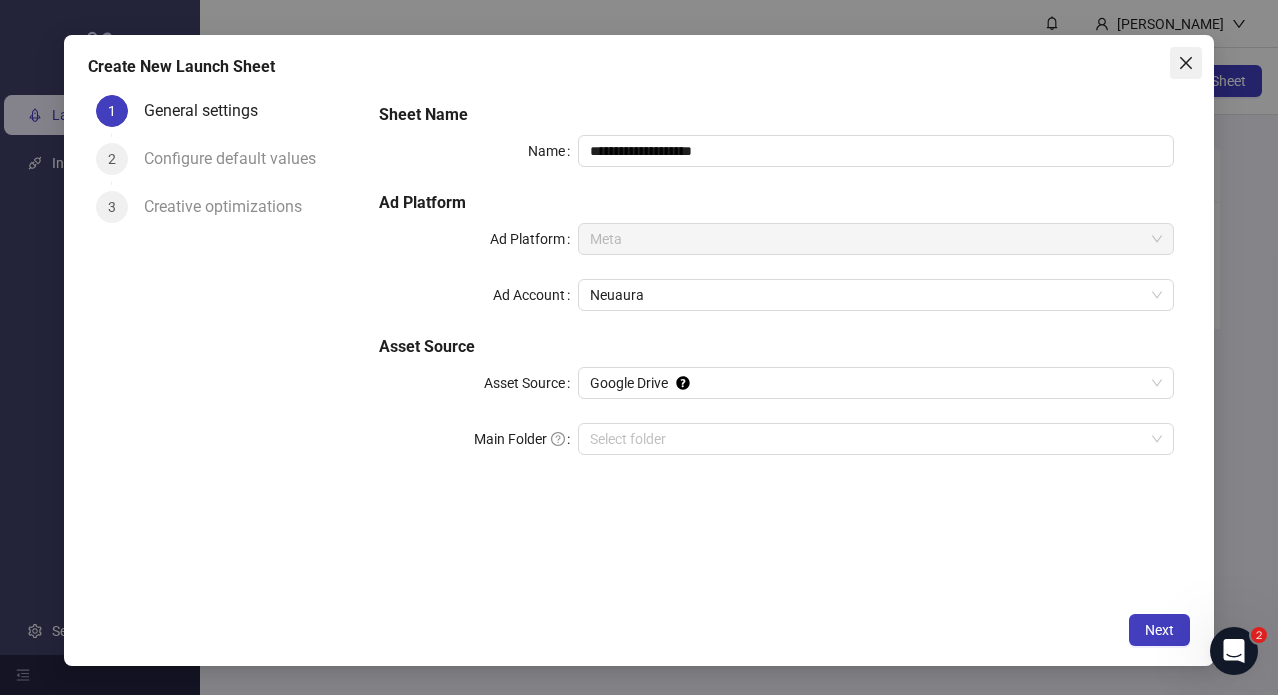 click 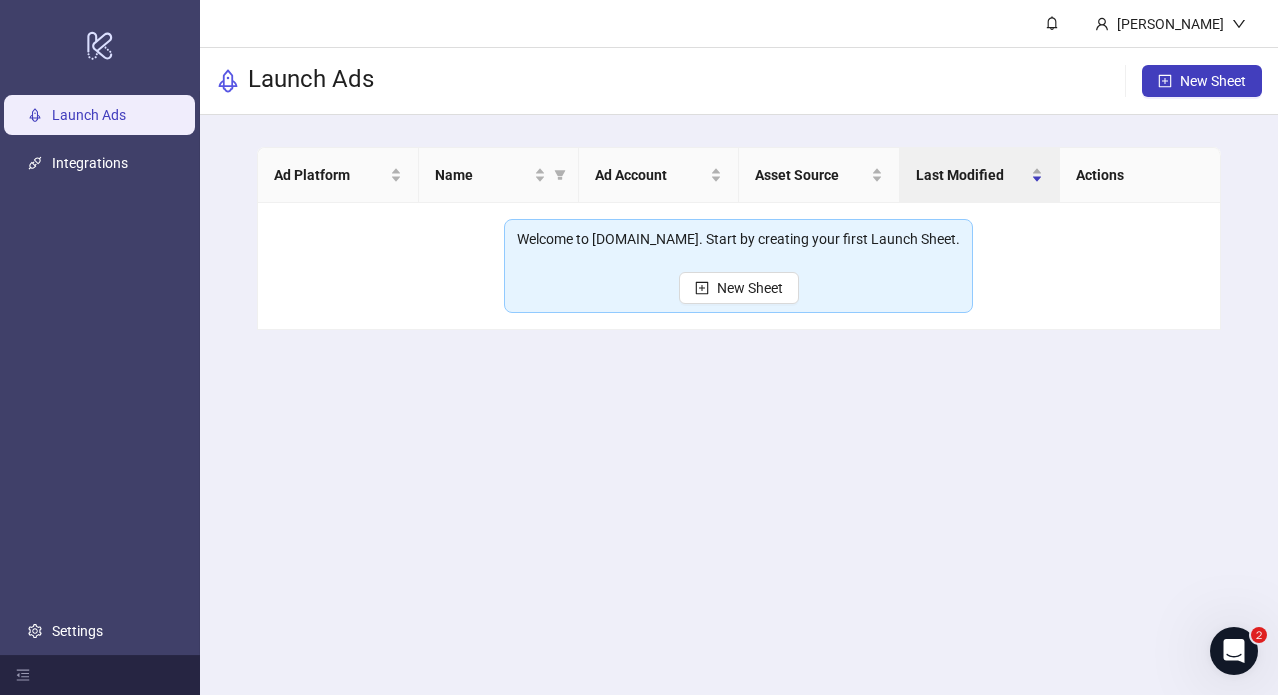 type 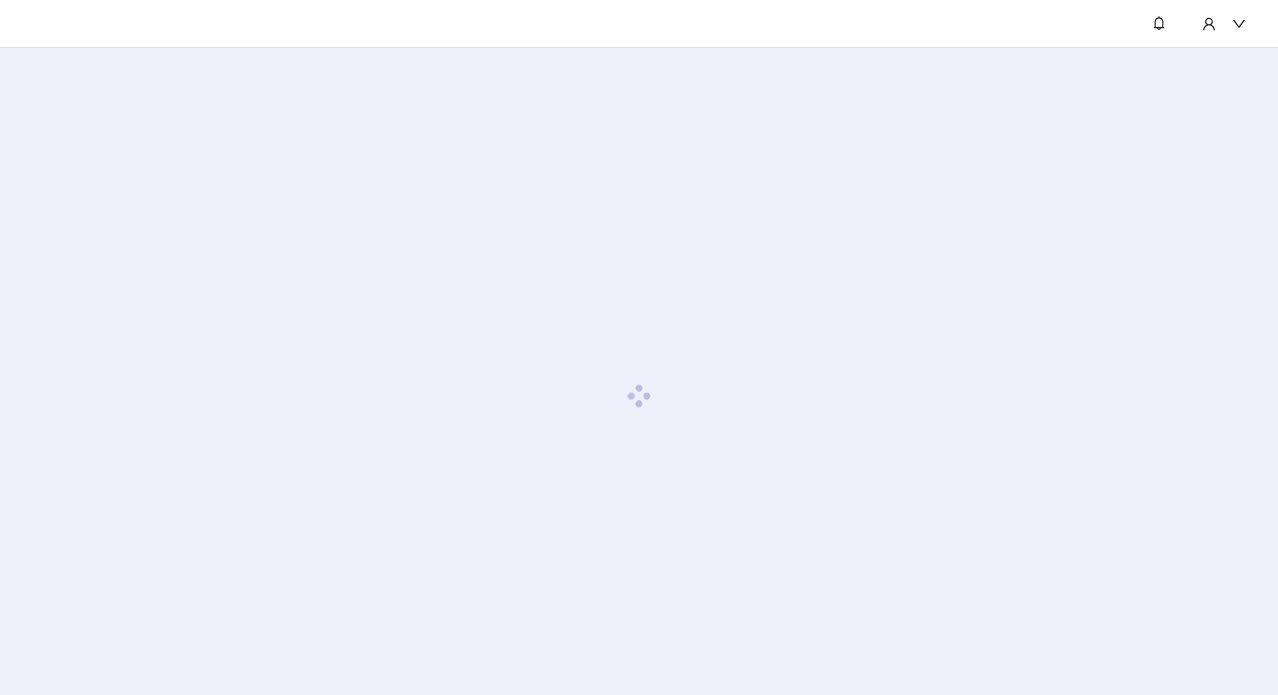 scroll, scrollTop: 0, scrollLeft: 0, axis: both 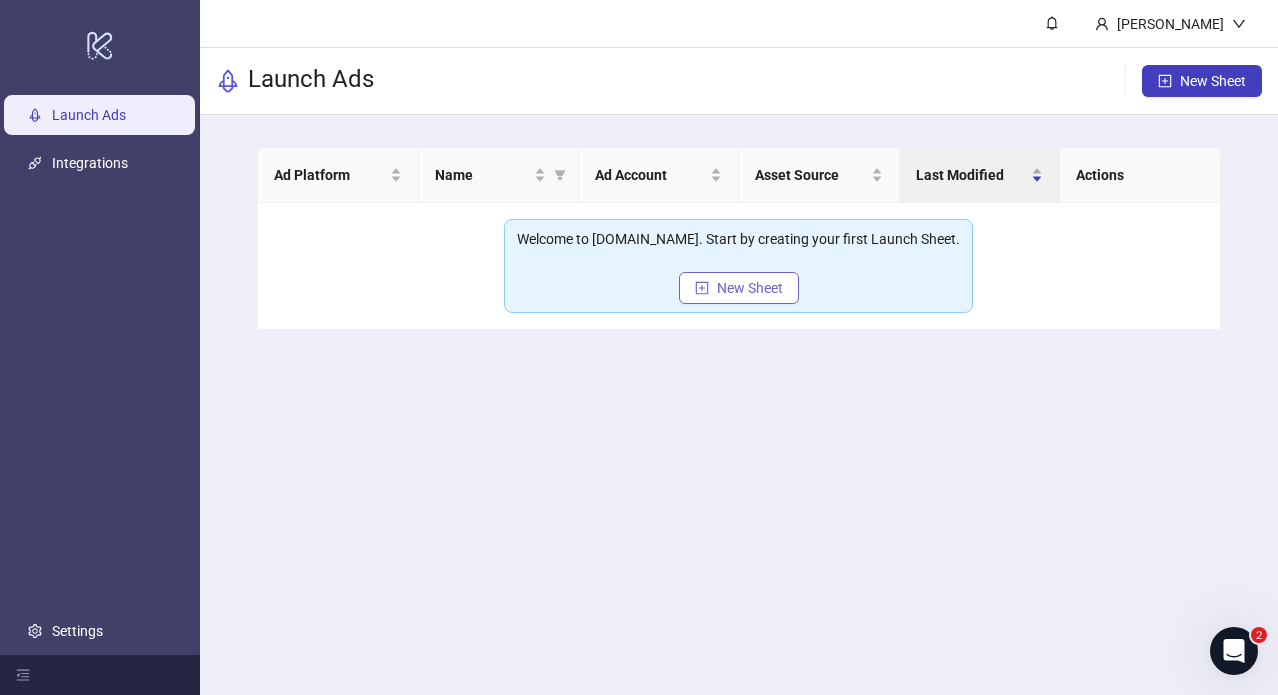 click on "New Sheet" at bounding box center (739, 288) 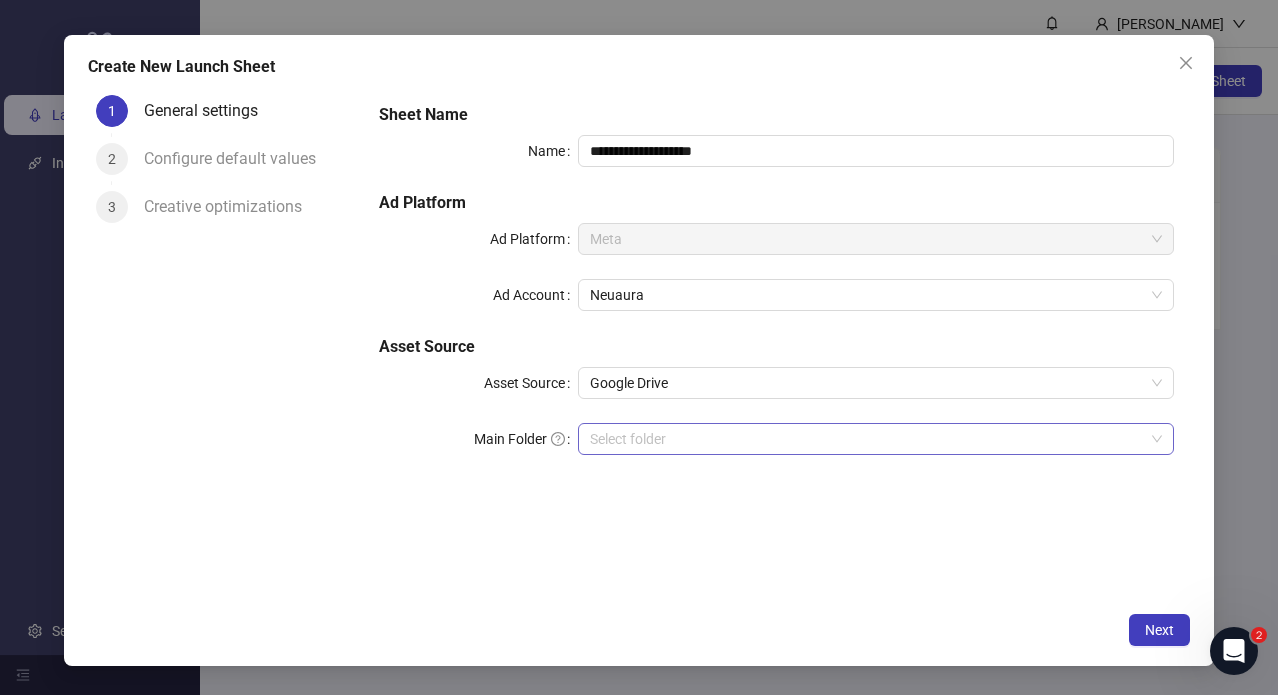 click on "Select folder" at bounding box center (876, 439) 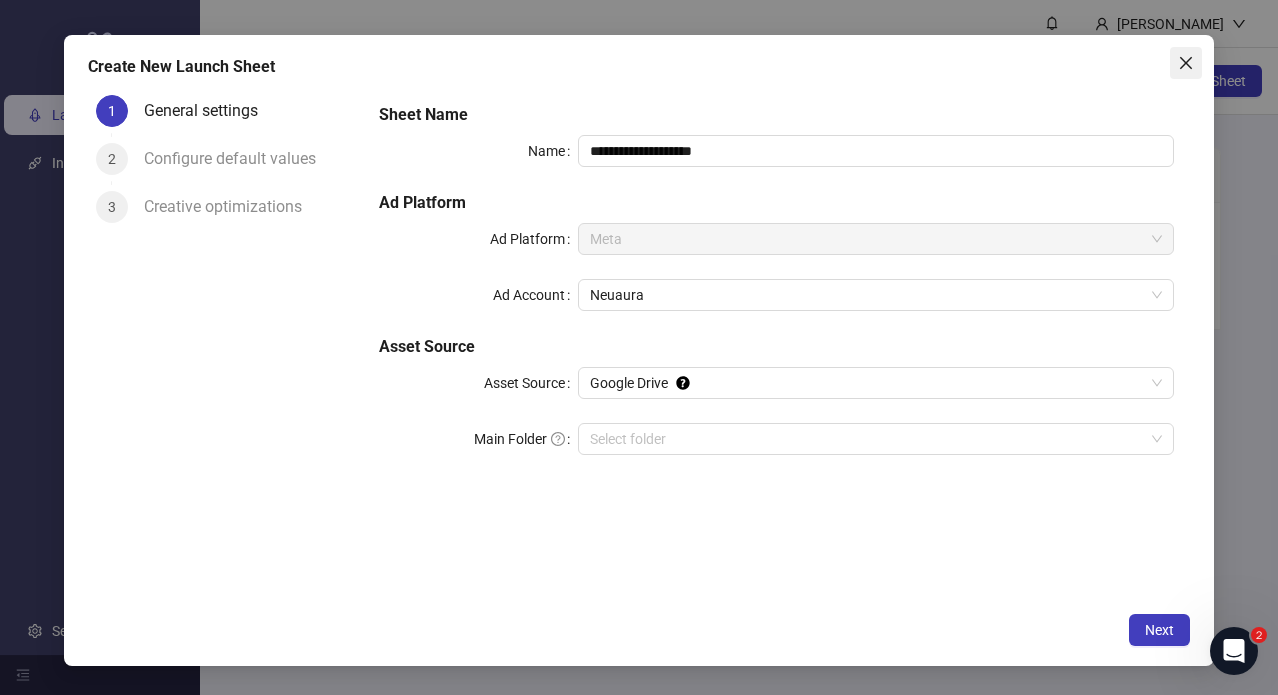 click 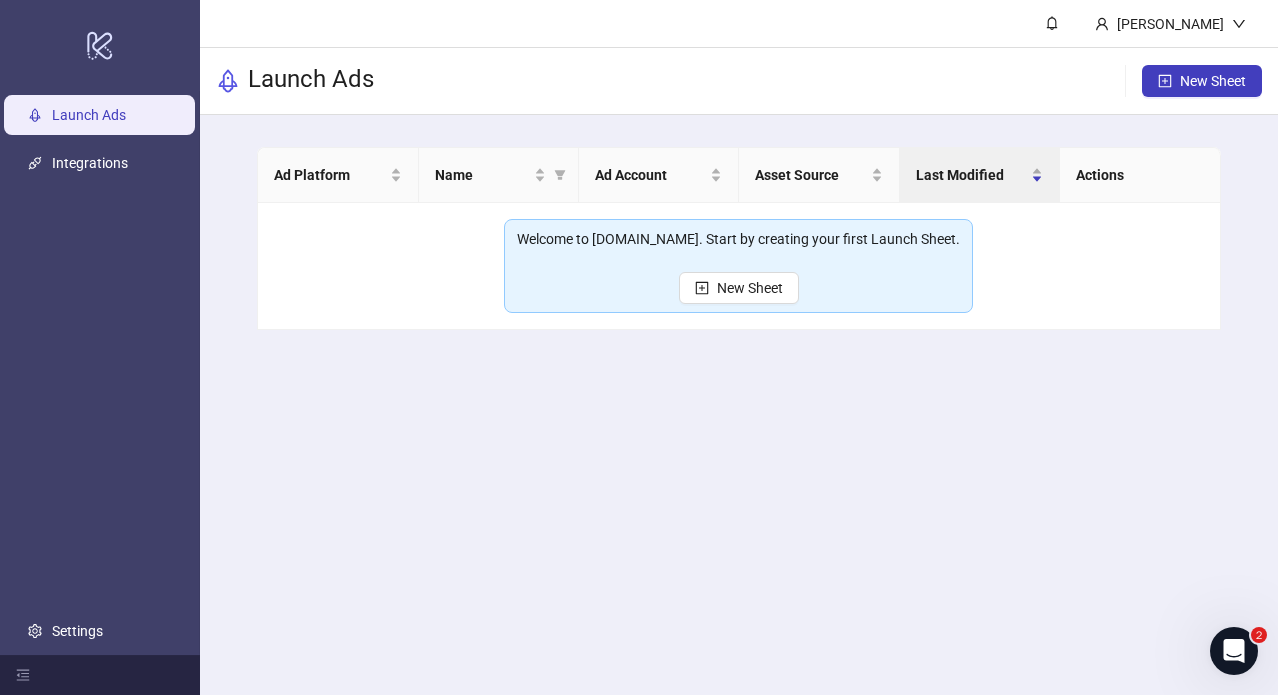 click on "Launch Ads New Sheet" at bounding box center [739, 81] 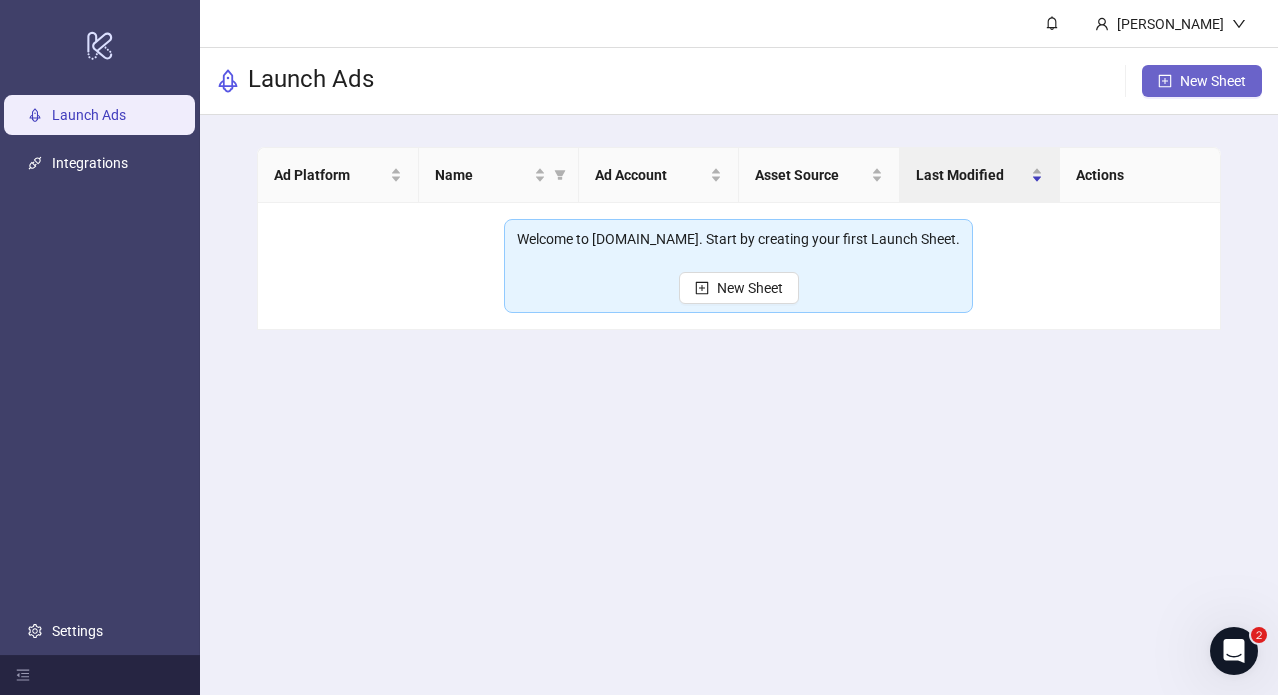 click on "New Sheet" at bounding box center (1213, 81) 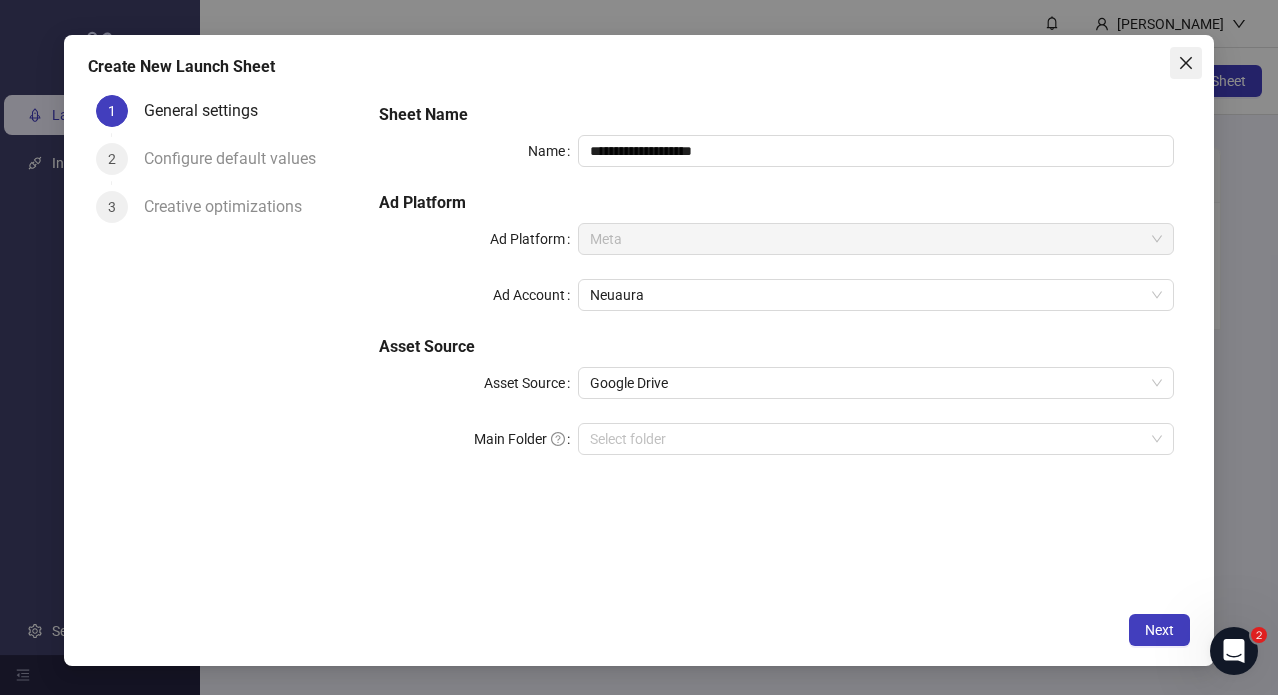 click 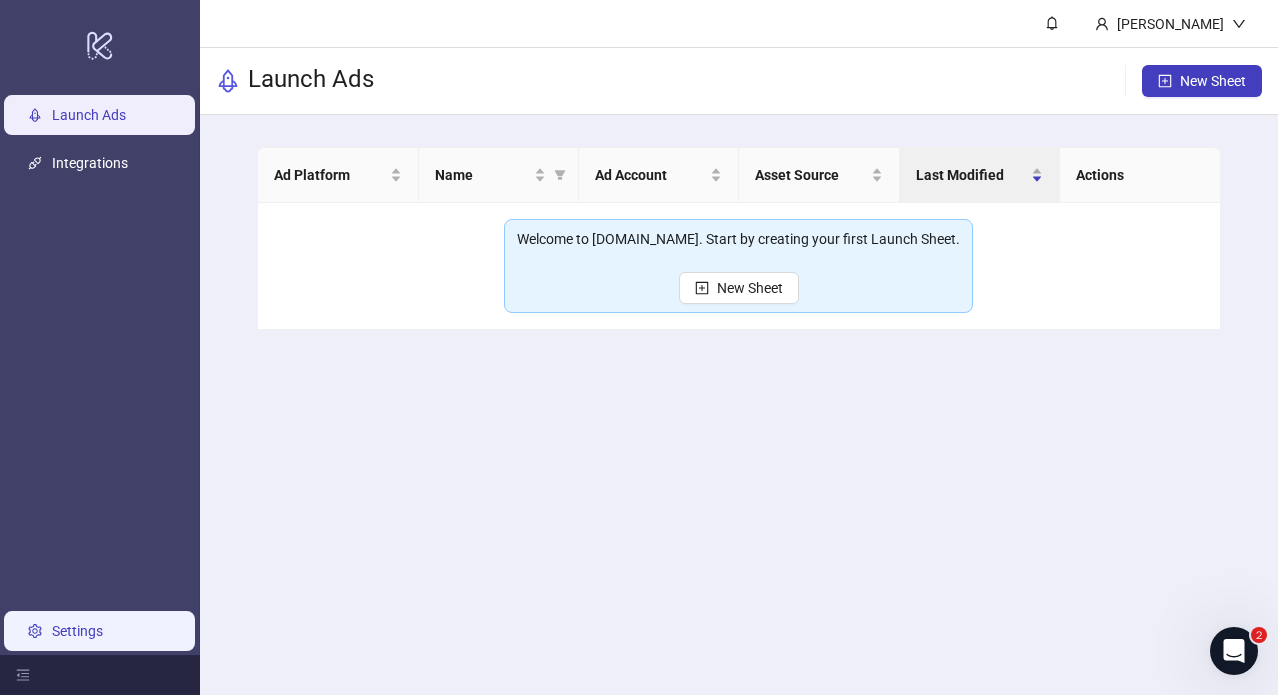 click on "Settings" at bounding box center [77, 631] 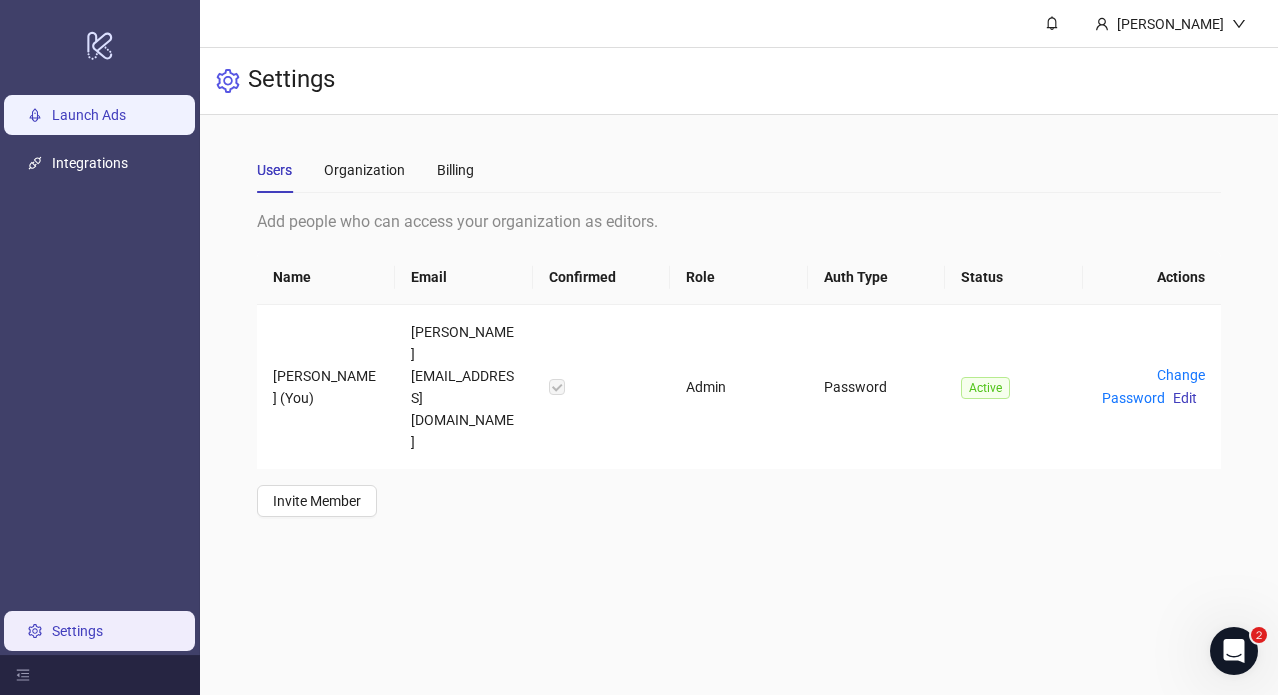click on "Launch Ads" at bounding box center [89, 115] 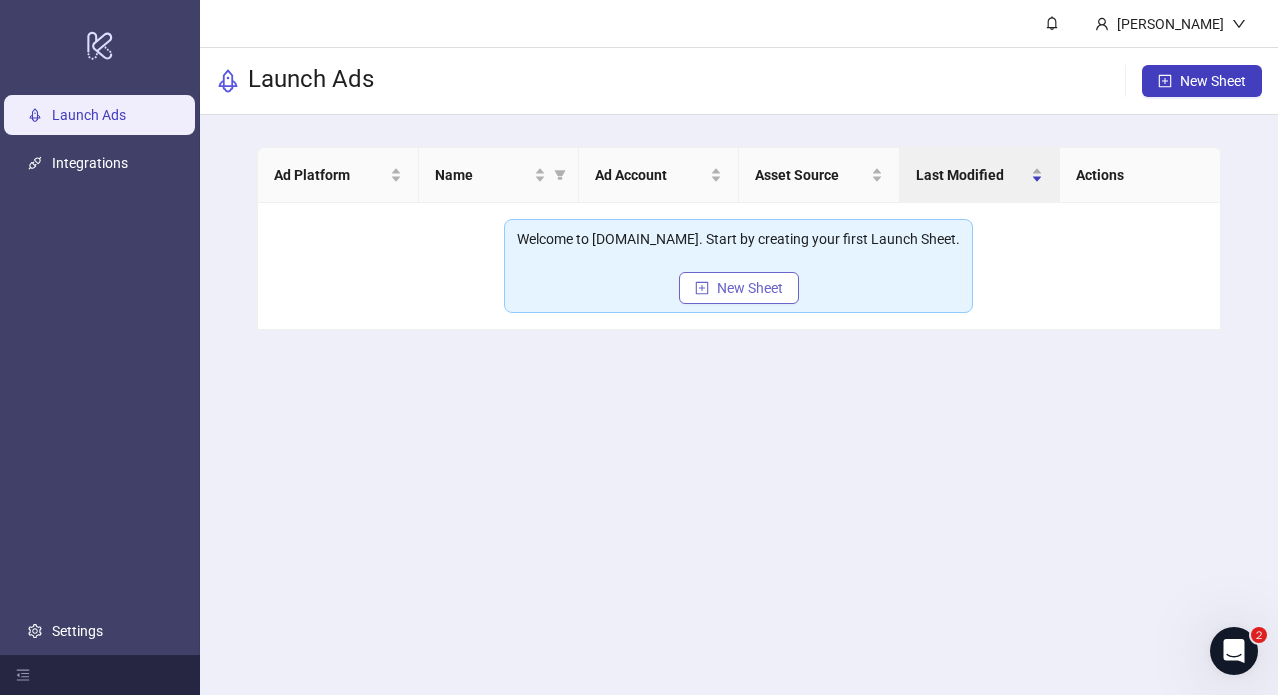 click on "New Sheet" at bounding box center [739, 288] 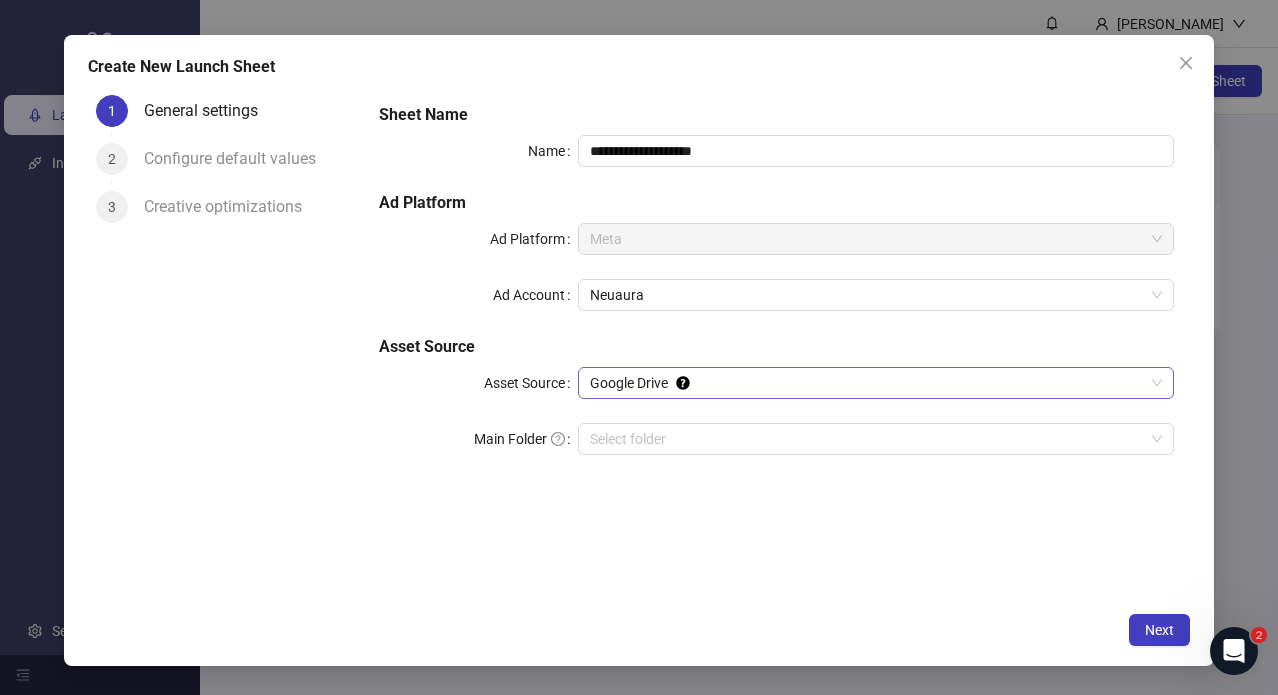 click on "Google Drive" at bounding box center [876, 383] 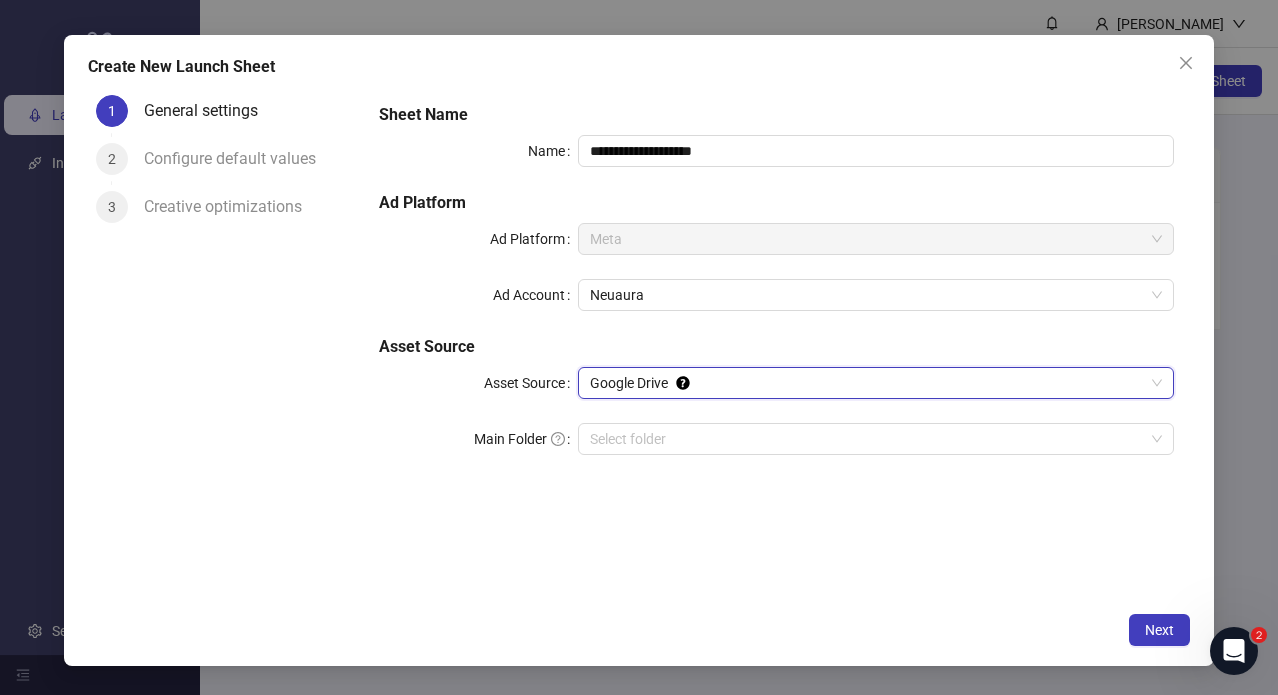 click on "Google Drive" at bounding box center [876, 383] 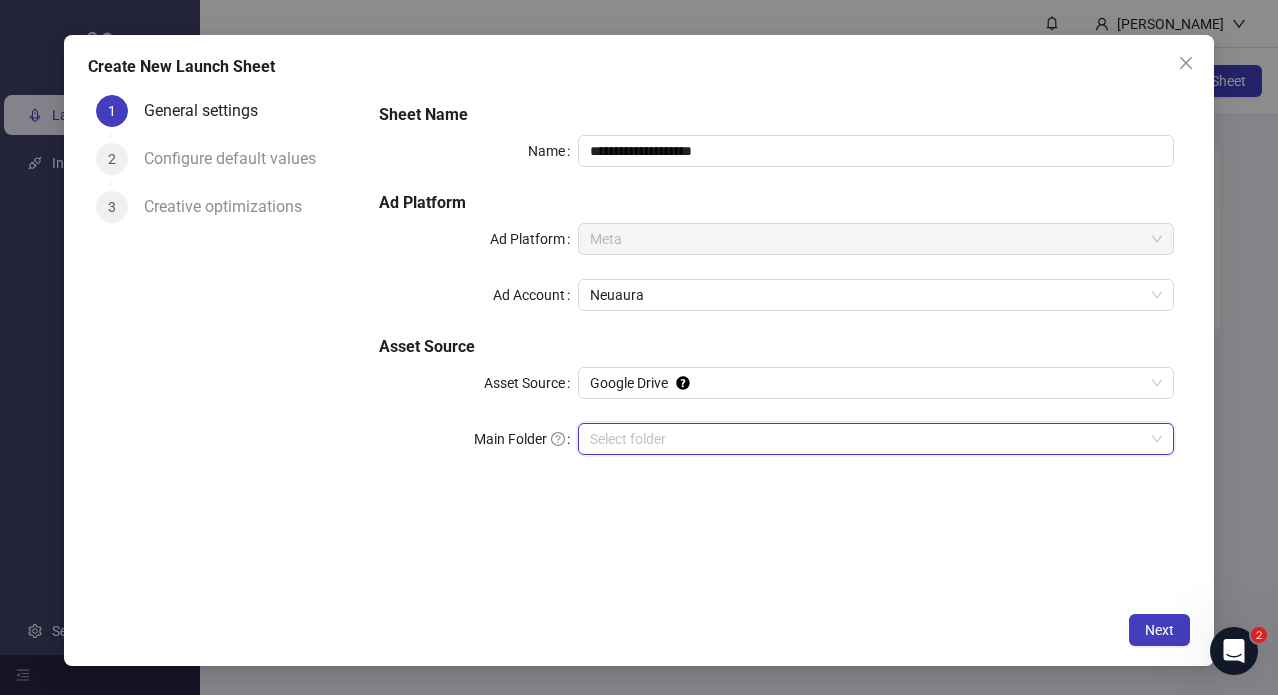 click on "Main Folder" at bounding box center (867, 439) 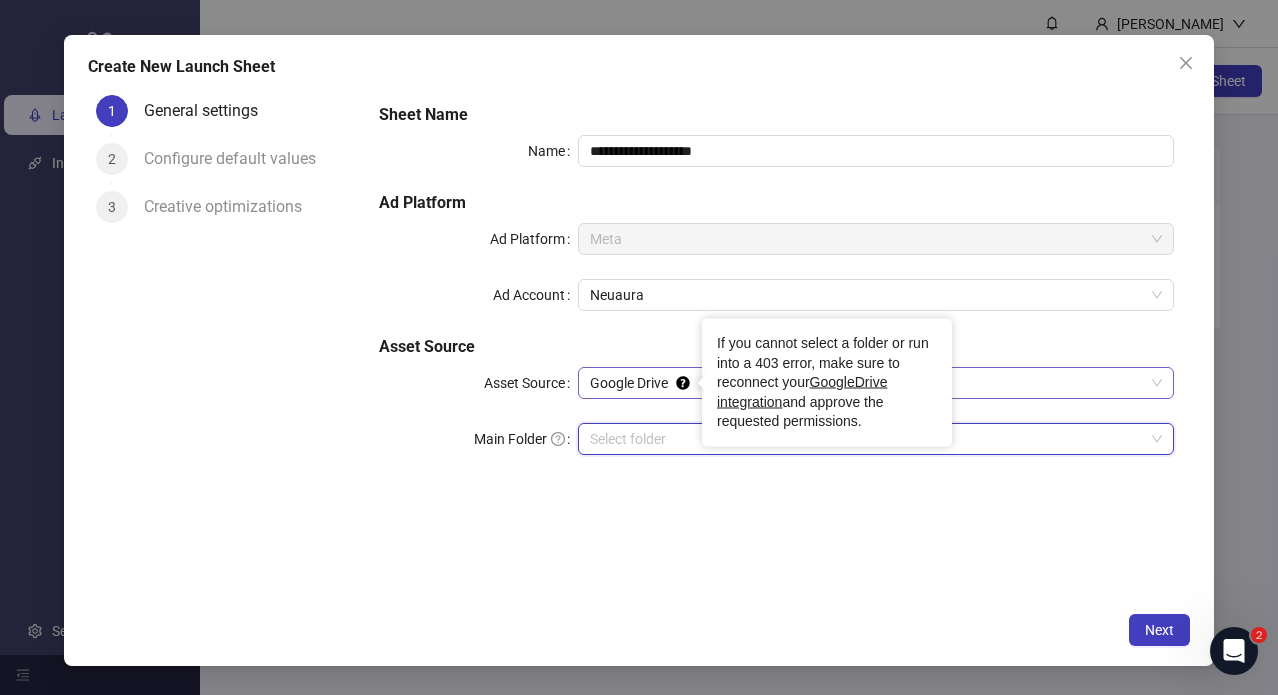 click 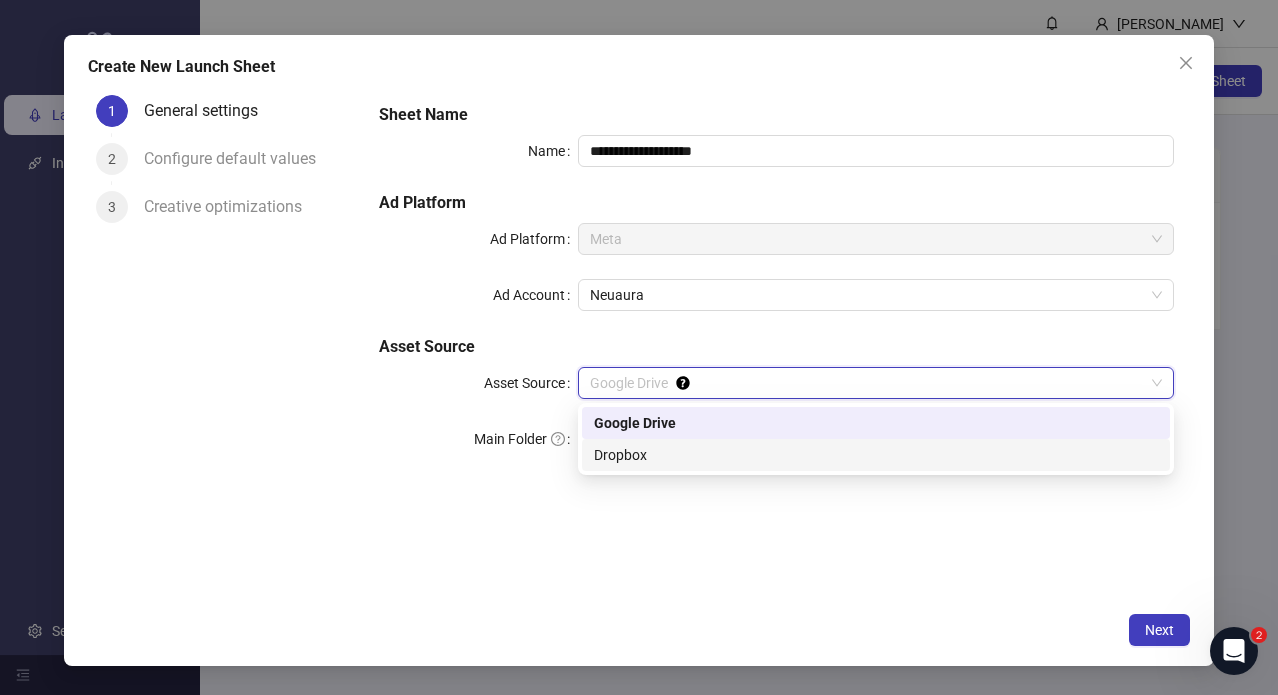 click on "**********" at bounding box center (776, 345) 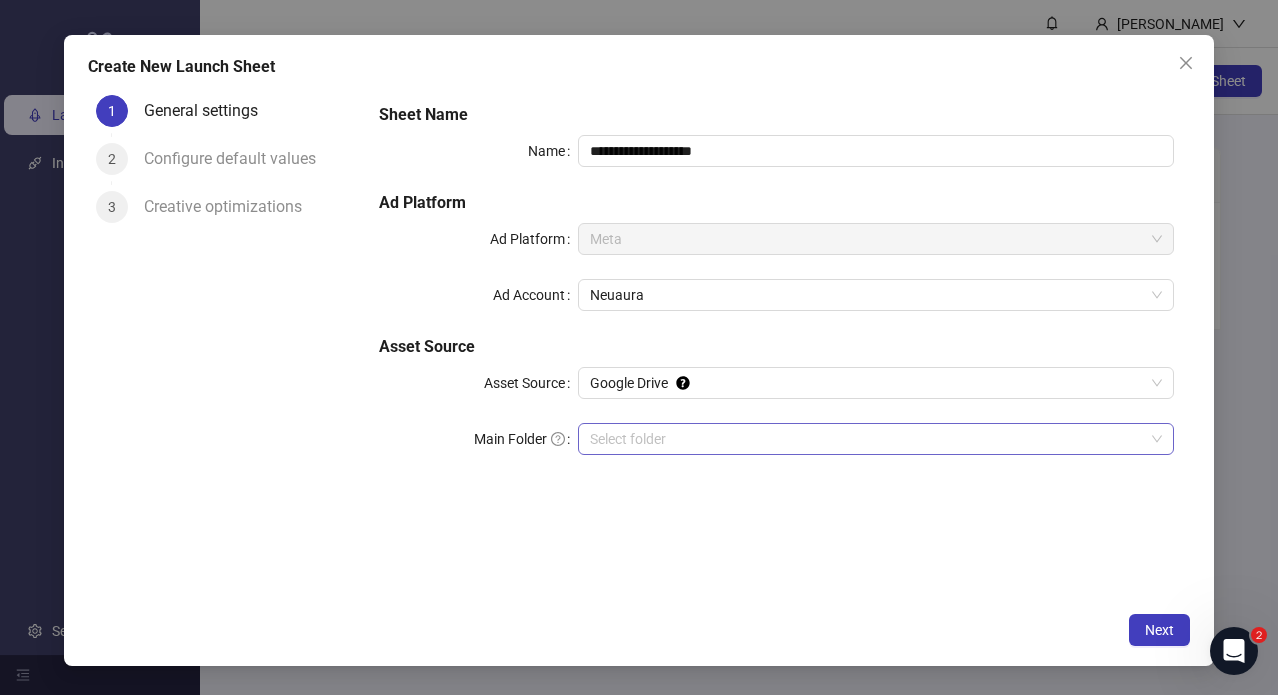 click on "Main Folder" at bounding box center [867, 439] 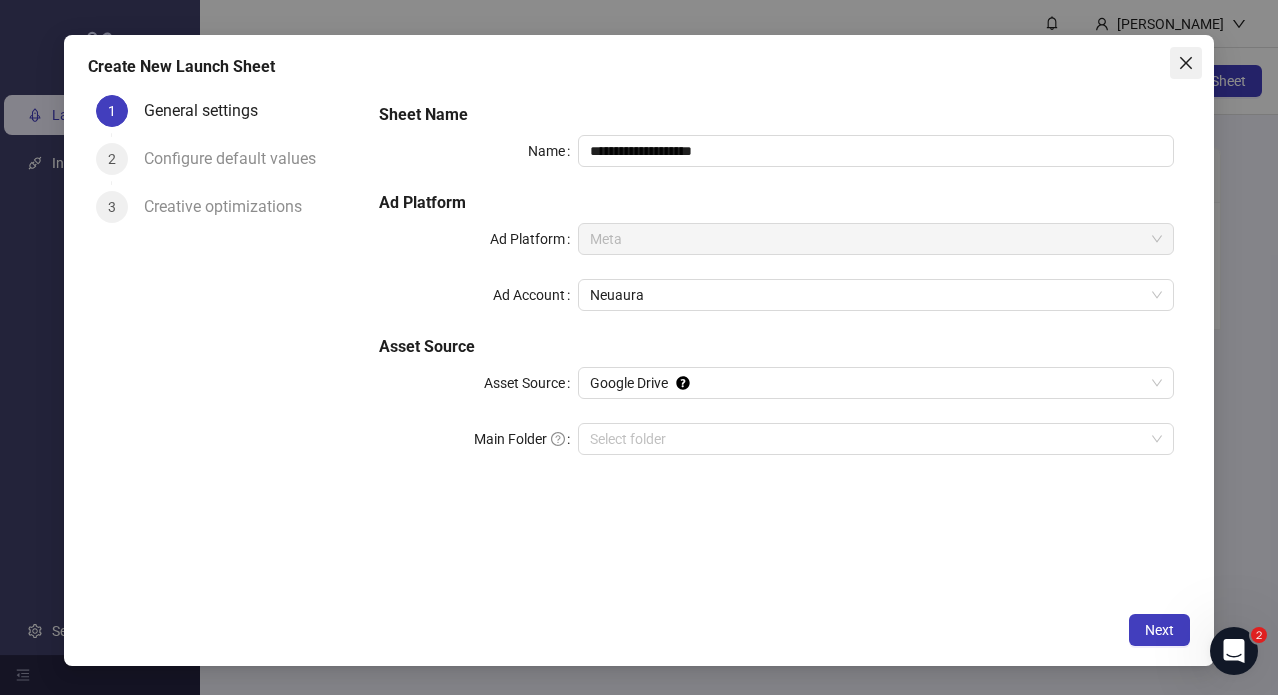 click 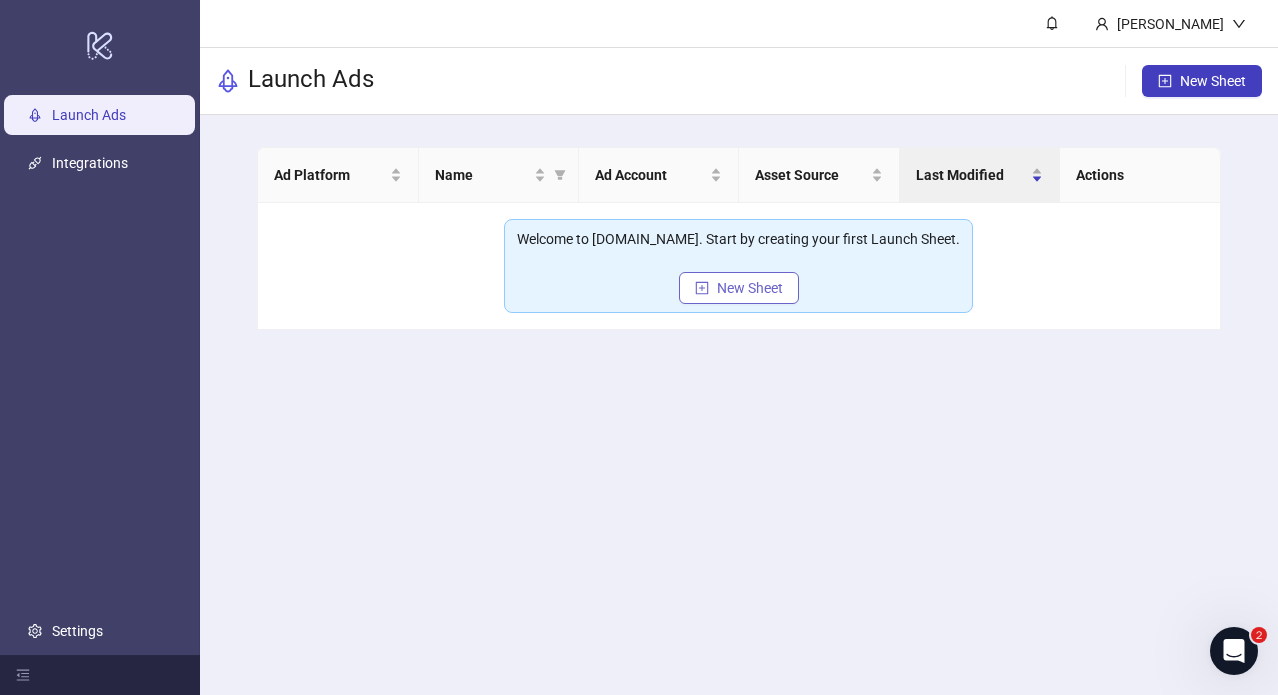 click on "New Sheet" at bounding box center [750, 288] 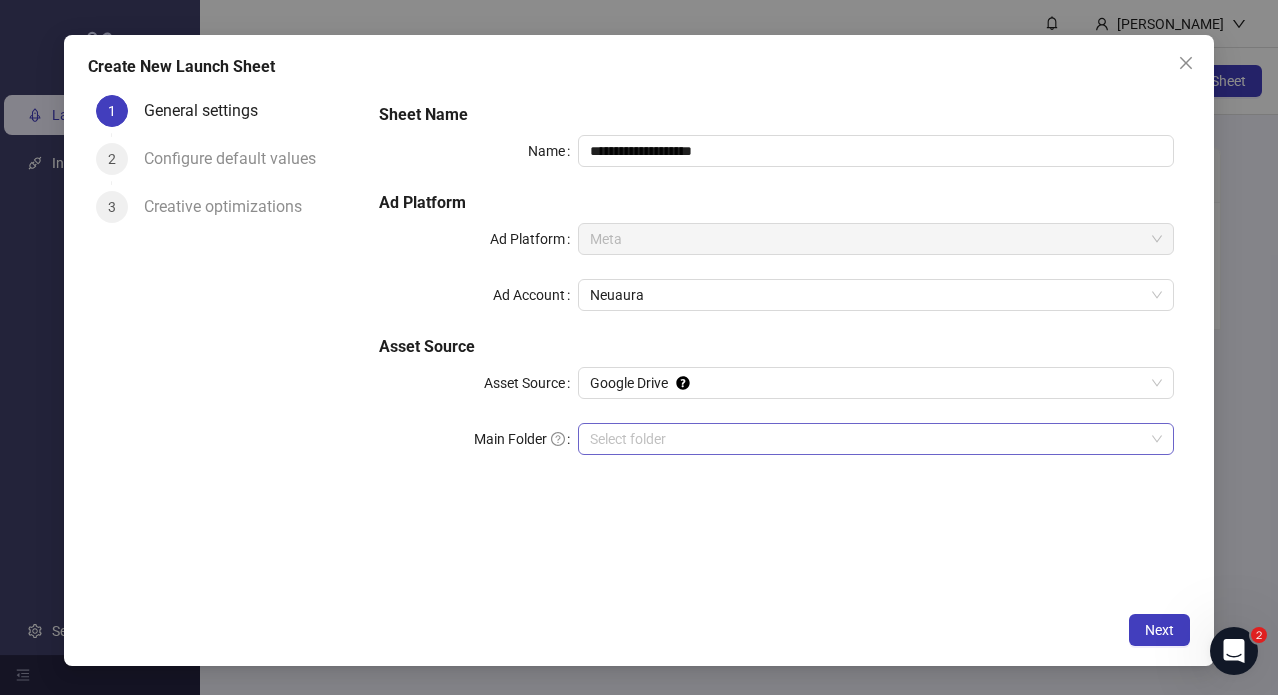 click on "Main Folder" at bounding box center (867, 439) 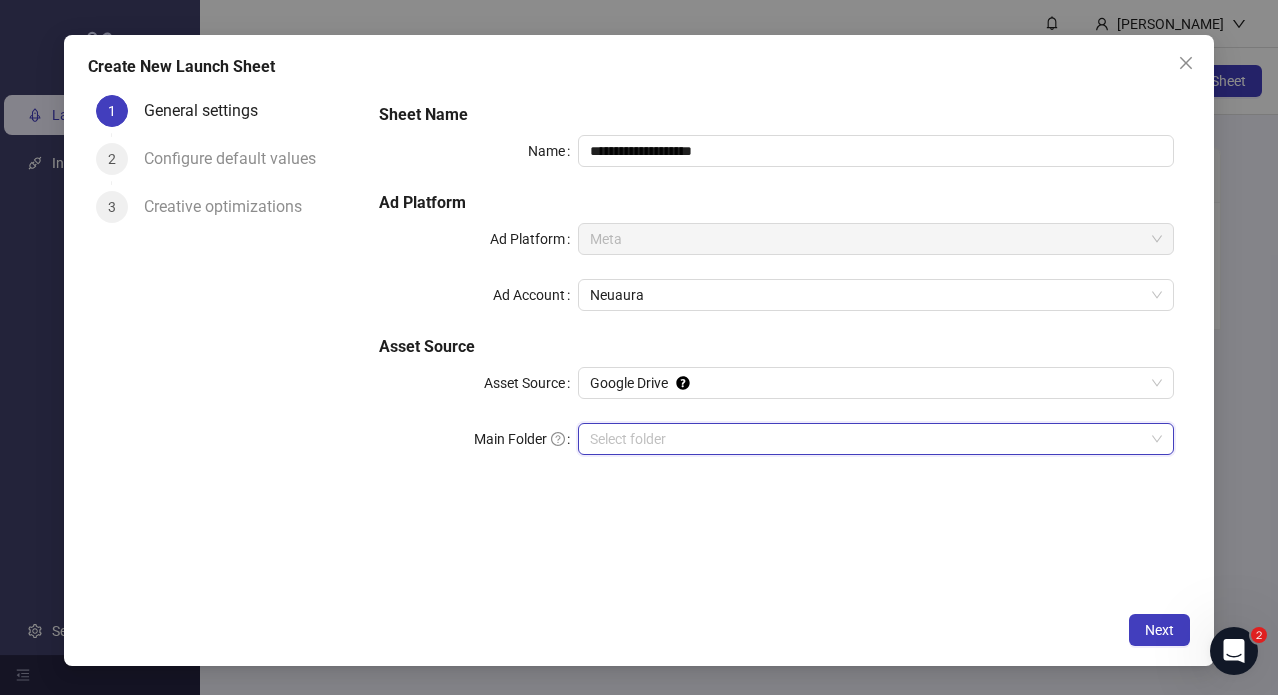 click on "Main Folder" at bounding box center [867, 439] 